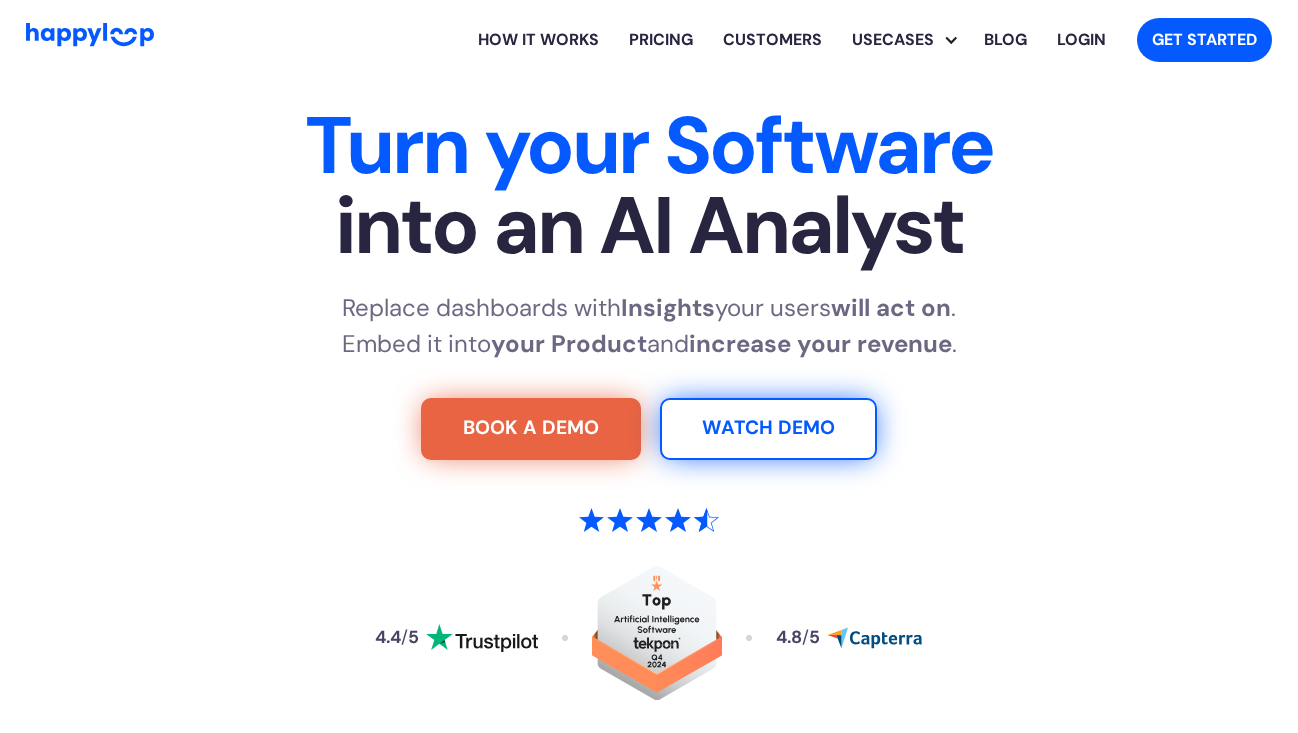 scroll, scrollTop: 55, scrollLeft: 0, axis: vertical 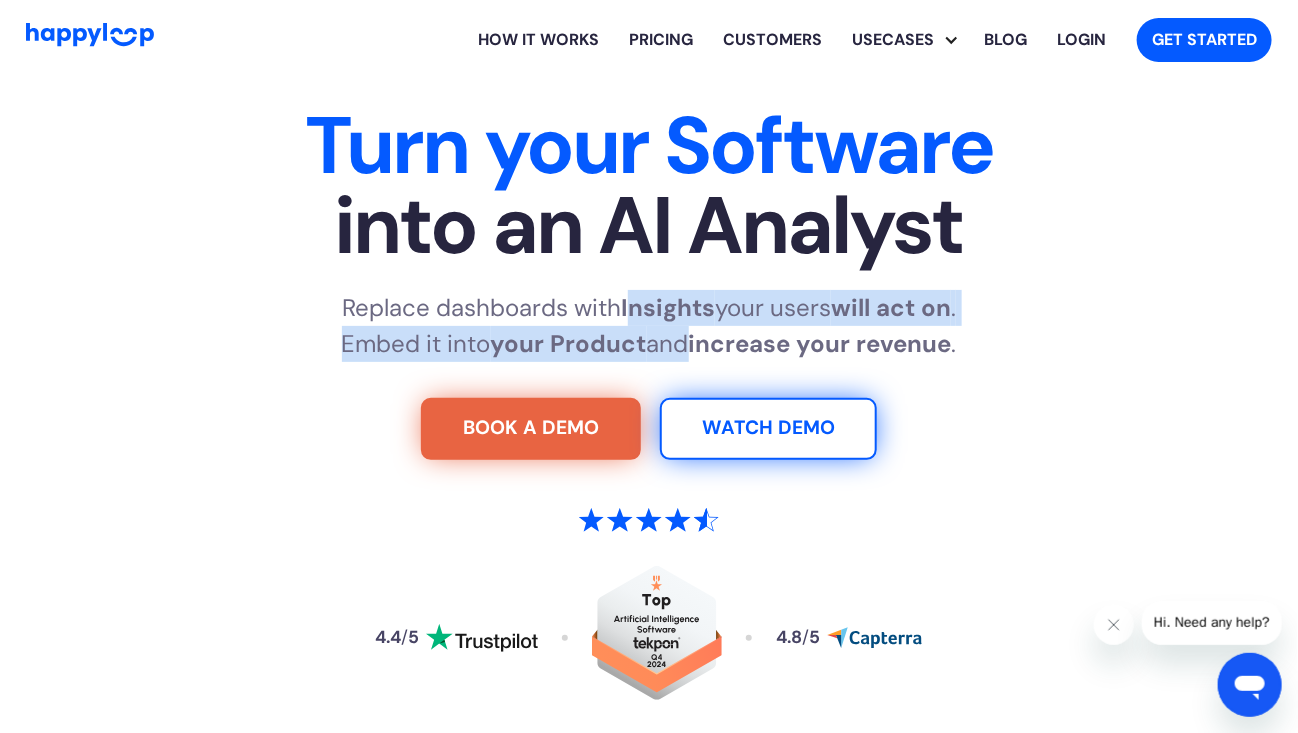 drag, startPoint x: 650, startPoint y: 298, endPoint x: 683, endPoint y: 340, distance: 53.413483 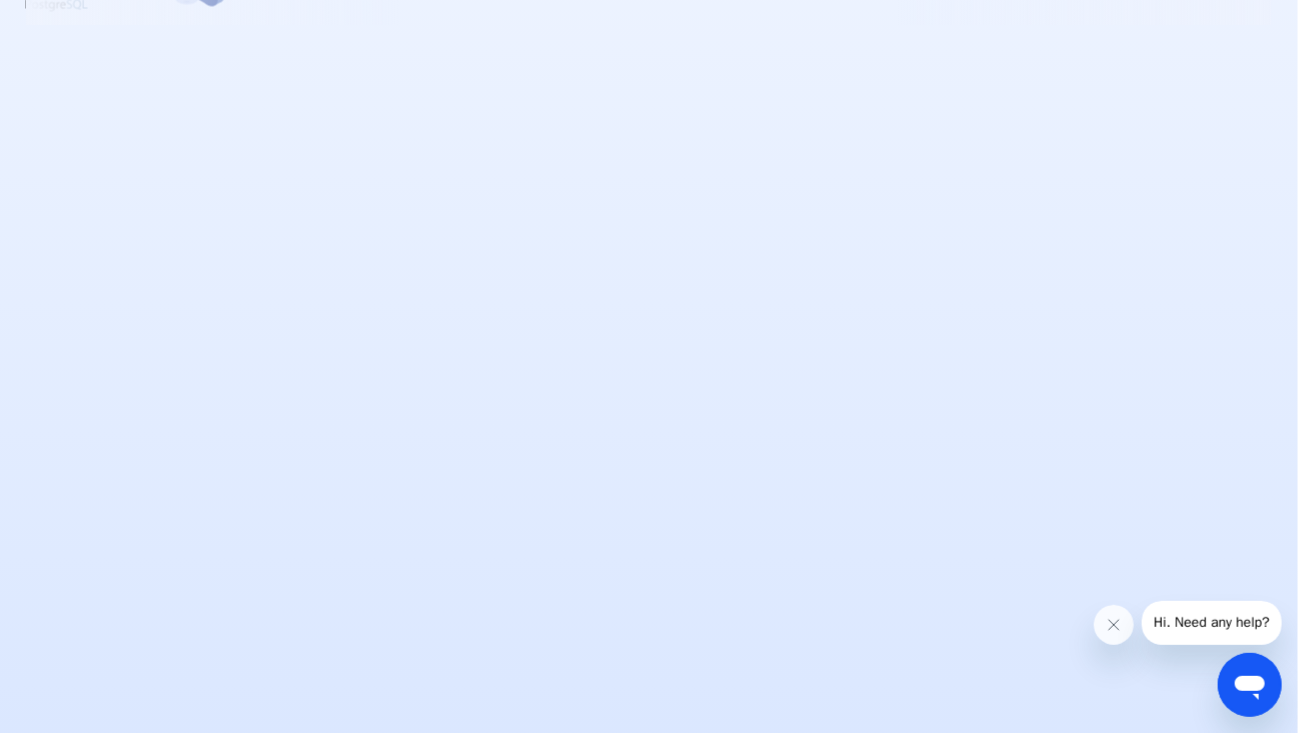 scroll, scrollTop: 1600, scrollLeft: 0, axis: vertical 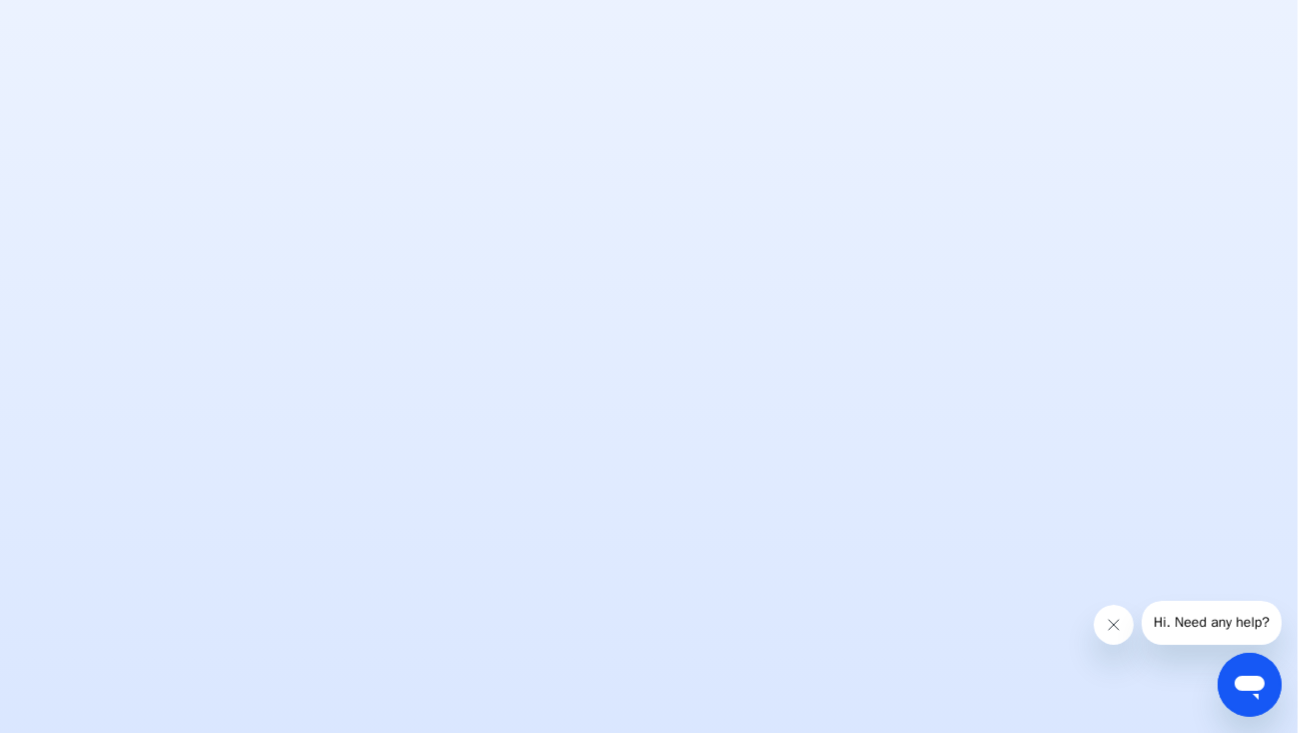 click at bounding box center [1113, 624] 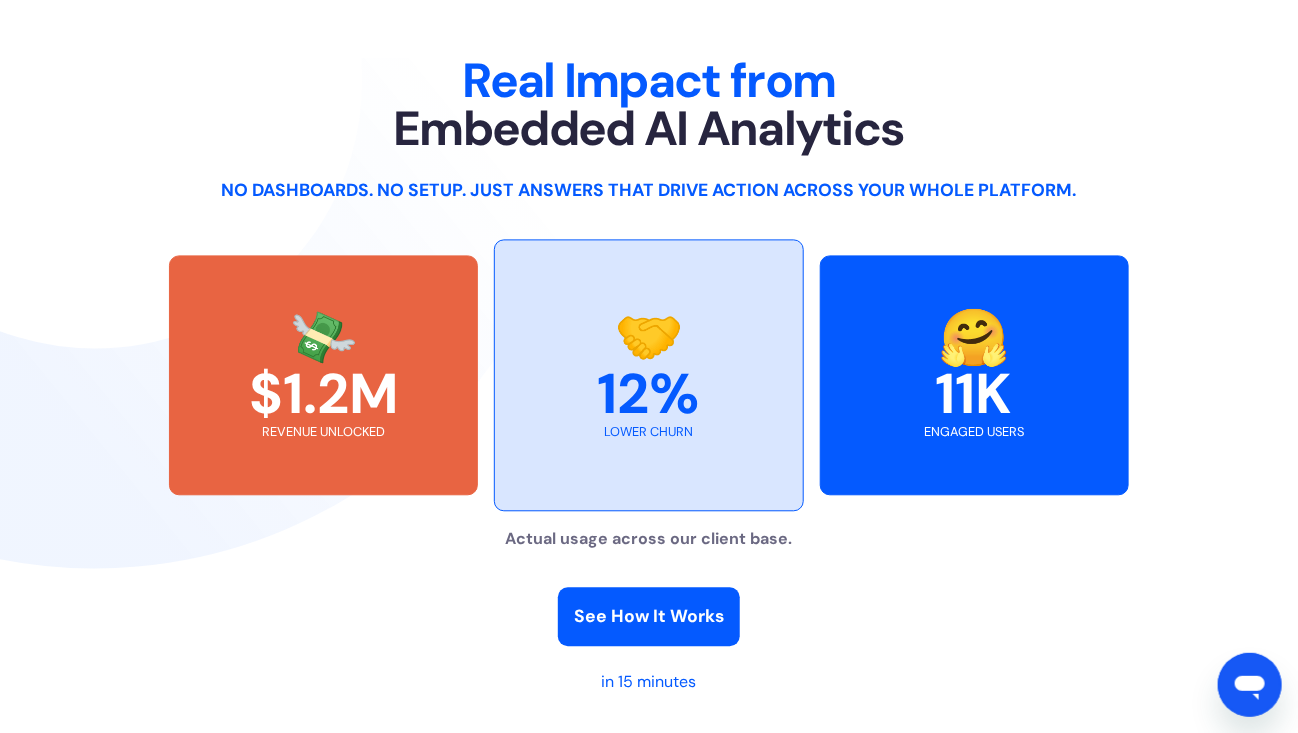 scroll, scrollTop: 4700, scrollLeft: 0, axis: vertical 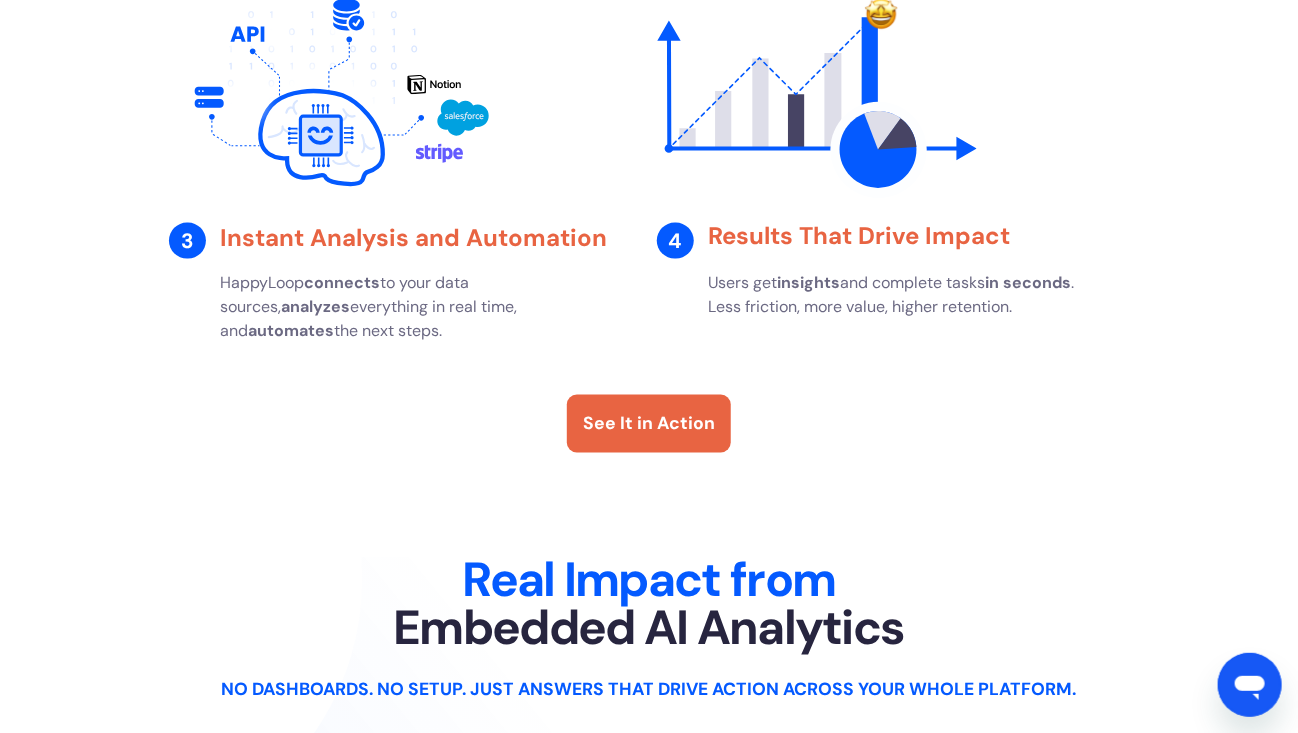 click on "See It in Action" at bounding box center [649, 424] 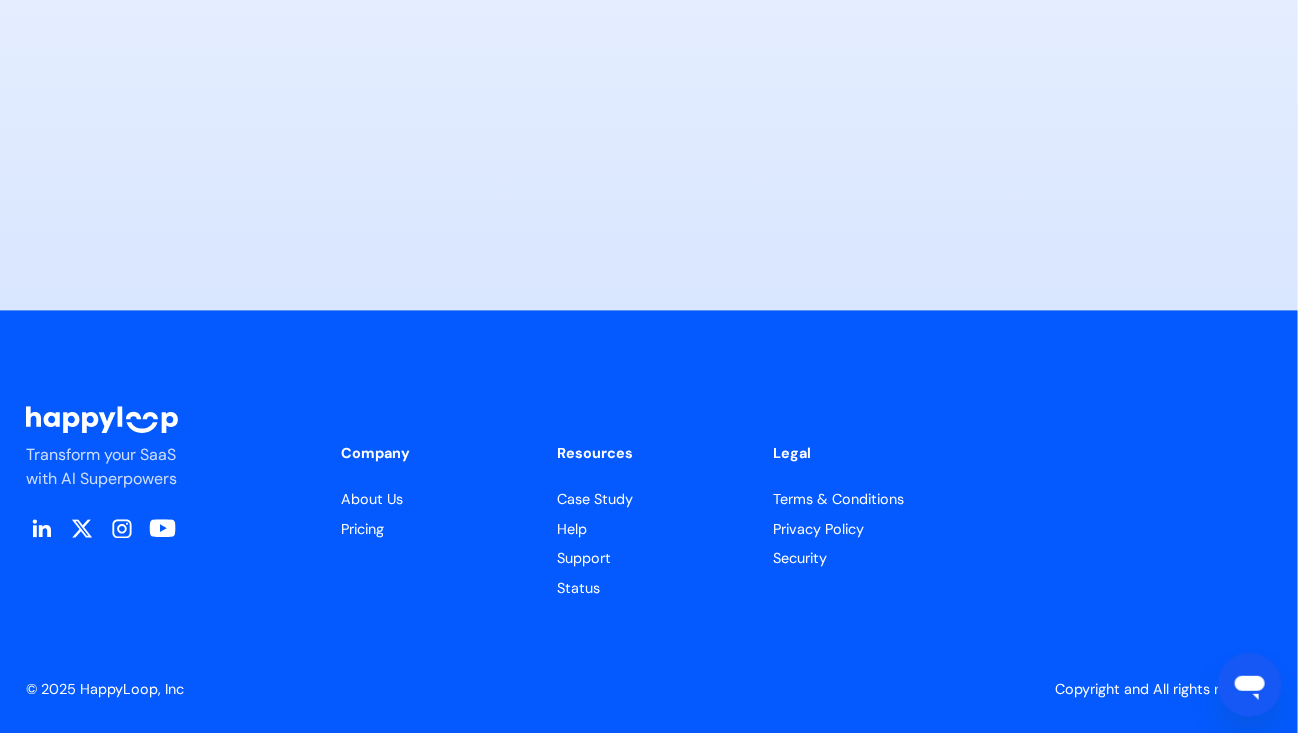 scroll, scrollTop: 10568, scrollLeft: 0, axis: vertical 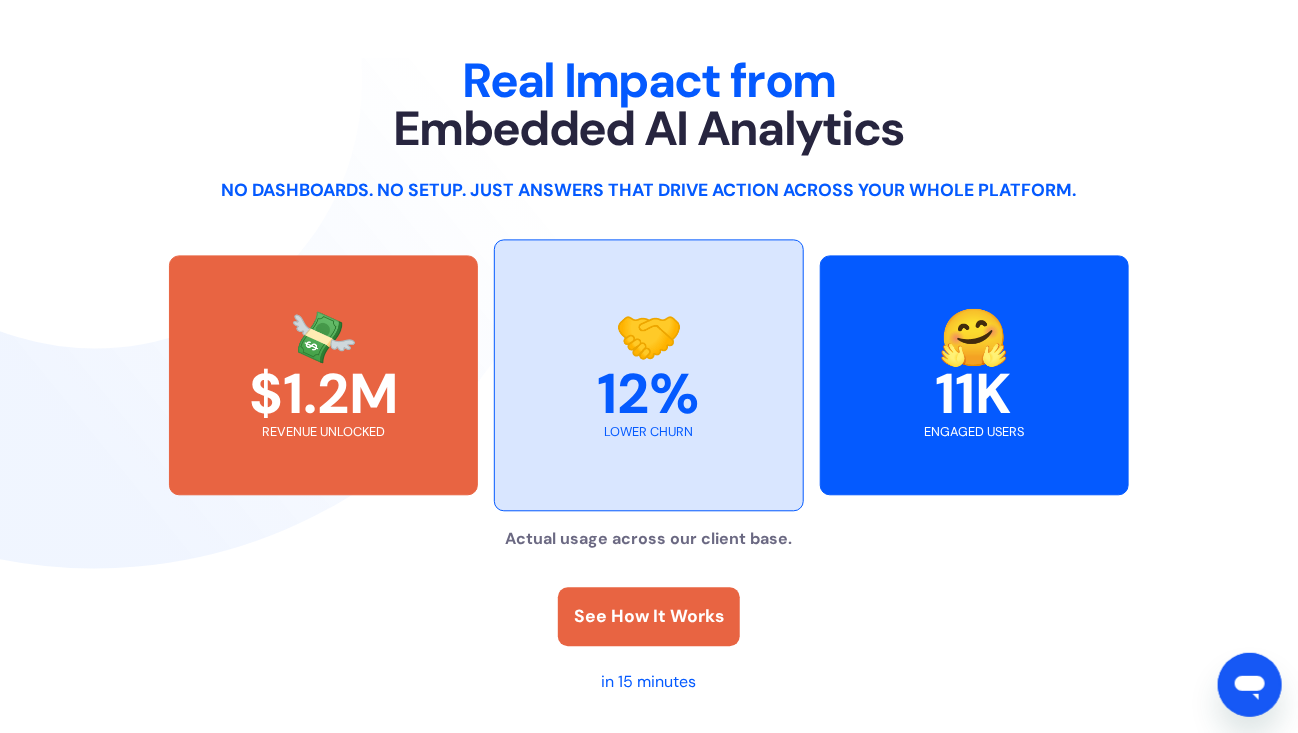 click on "See How It Works" at bounding box center (649, 616) 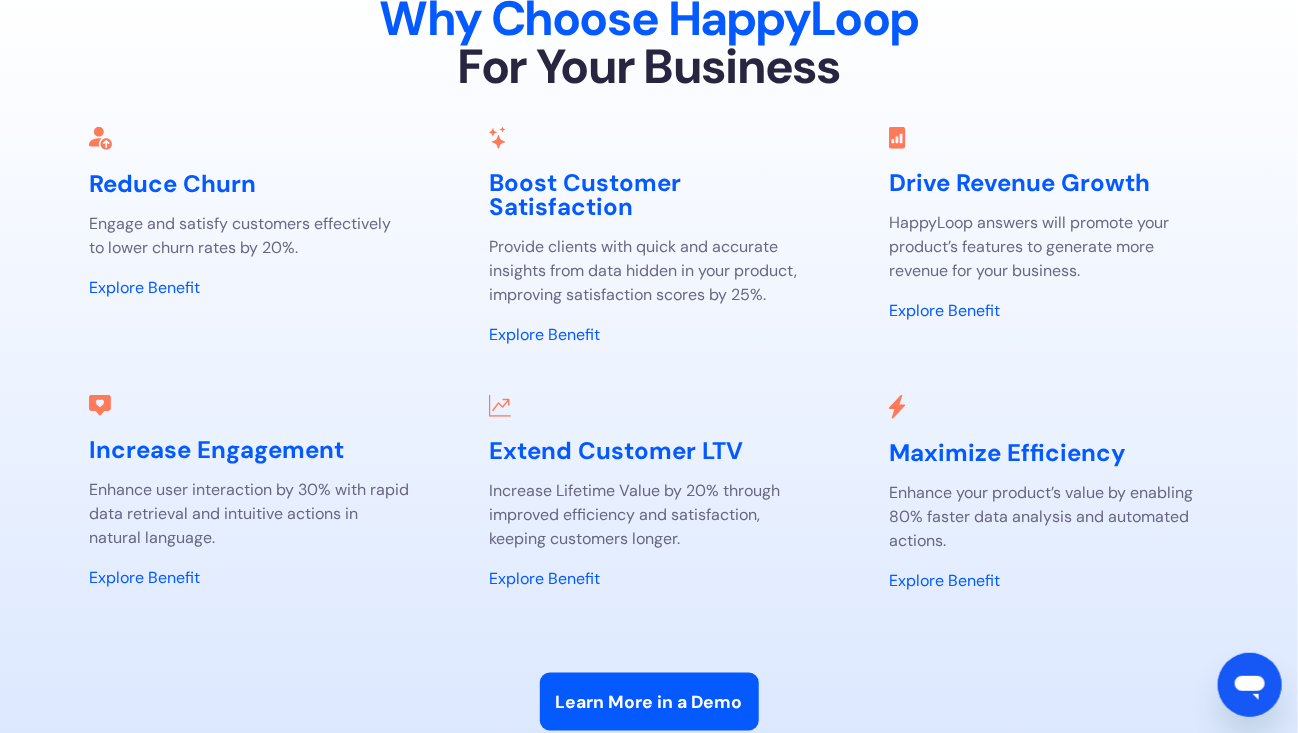 scroll, scrollTop: 6478, scrollLeft: 0, axis: vertical 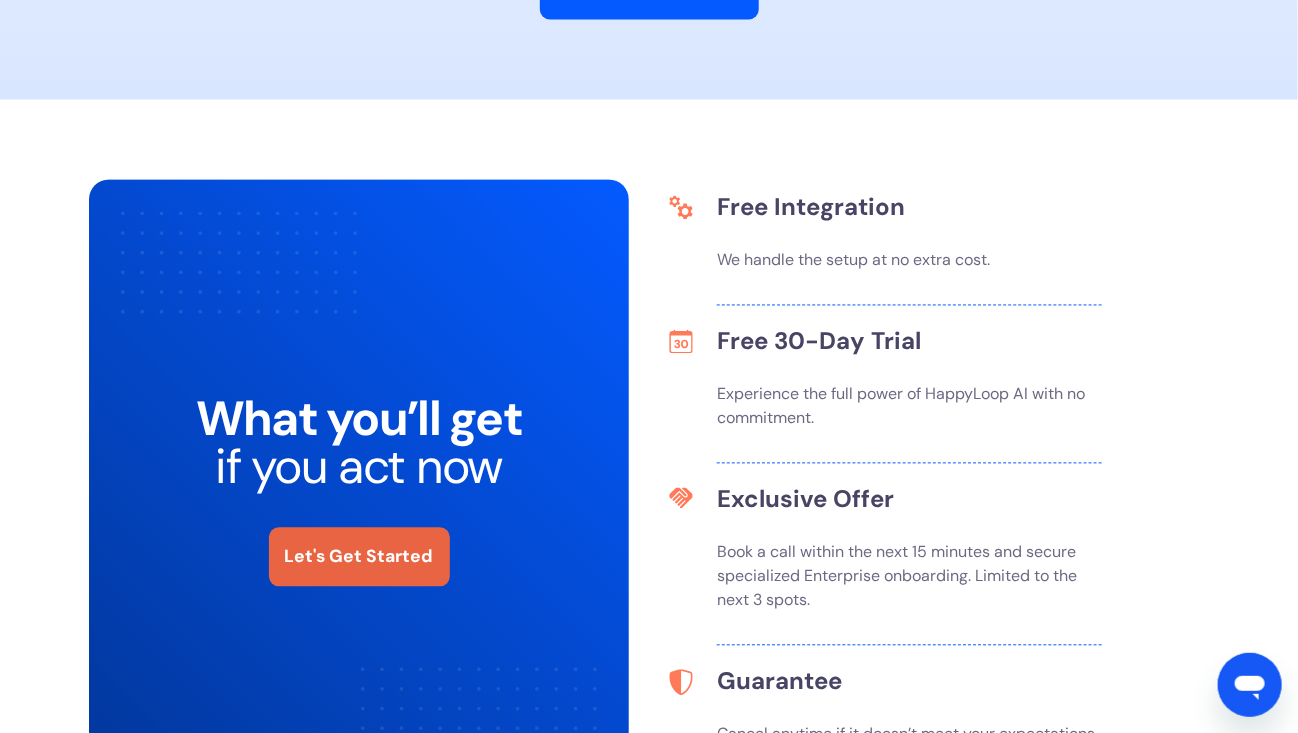 click on "Let's Get Started" at bounding box center (359, 557) 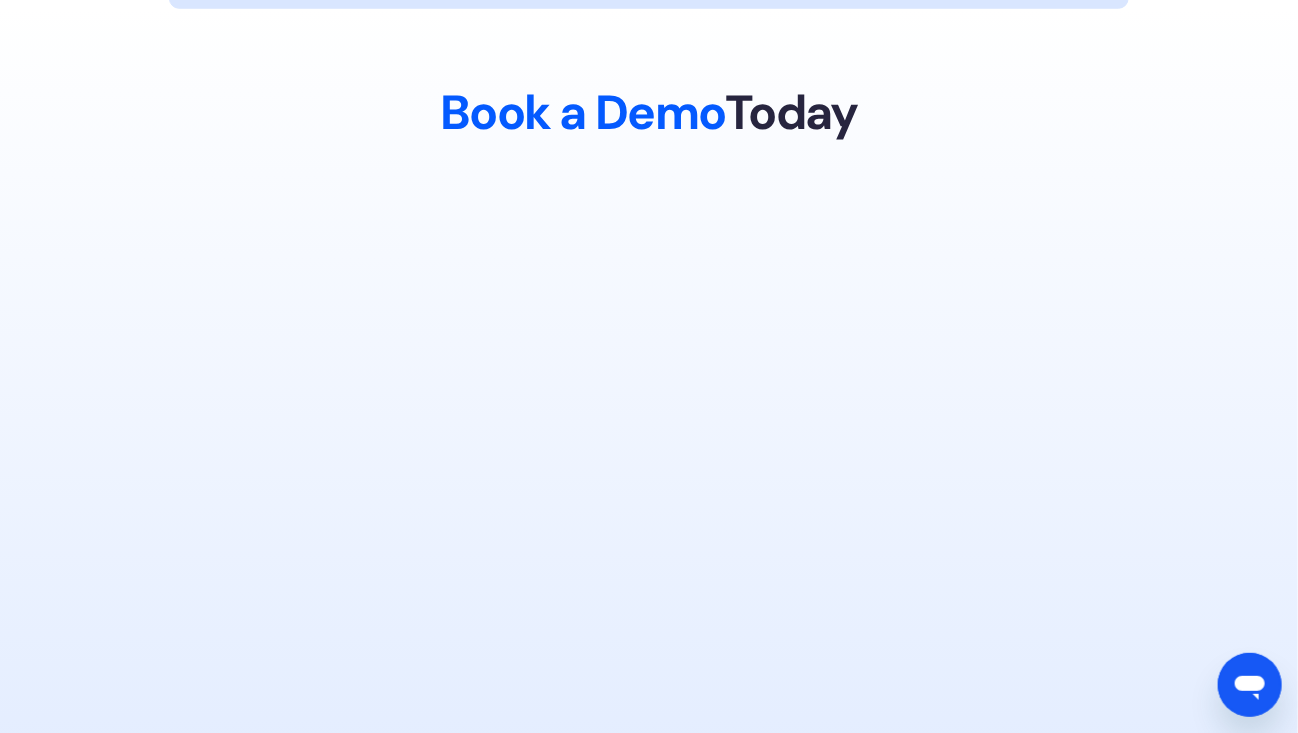 click on "Book a Demo  Today" at bounding box center (649, 113) 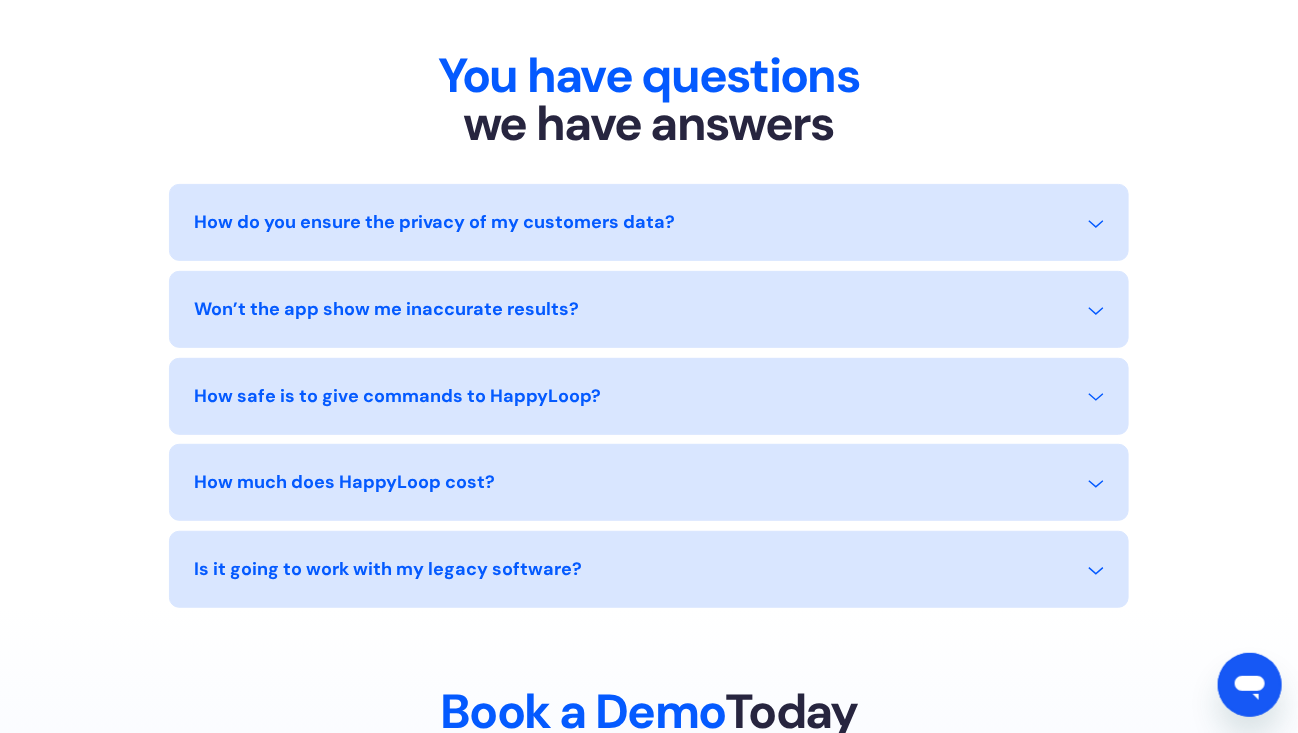 scroll, scrollTop: 8591, scrollLeft: 0, axis: vertical 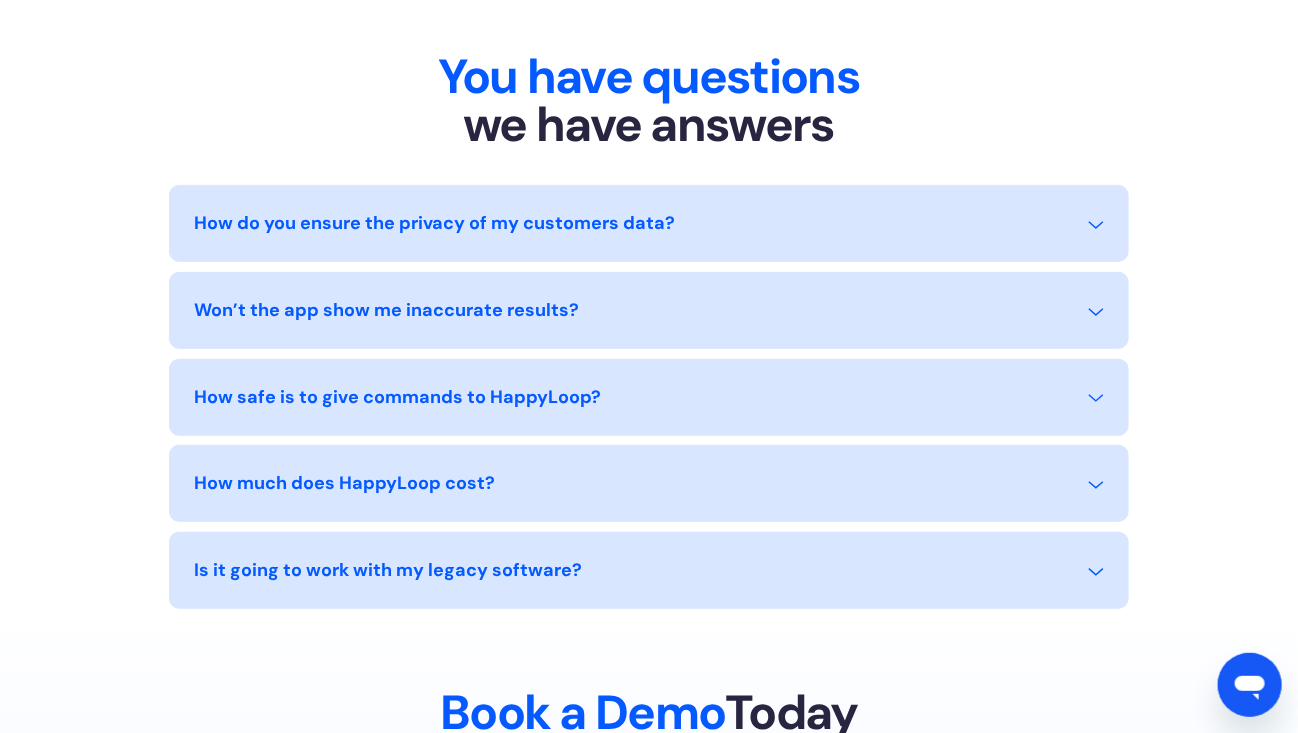 click on "How do you ensure the privacy of my customers data?" at bounding box center [434, 223] 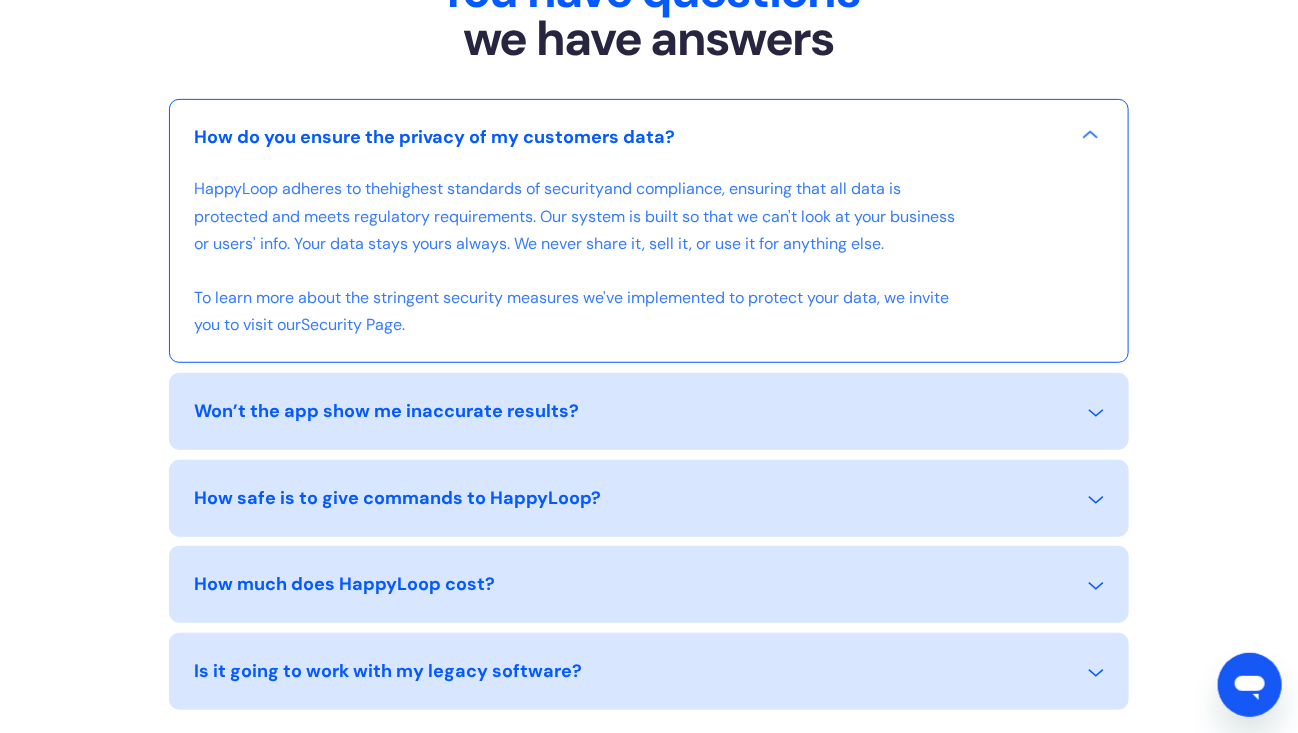 scroll, scrollTop: 8691, scrollLeft: 0, axis: vertical 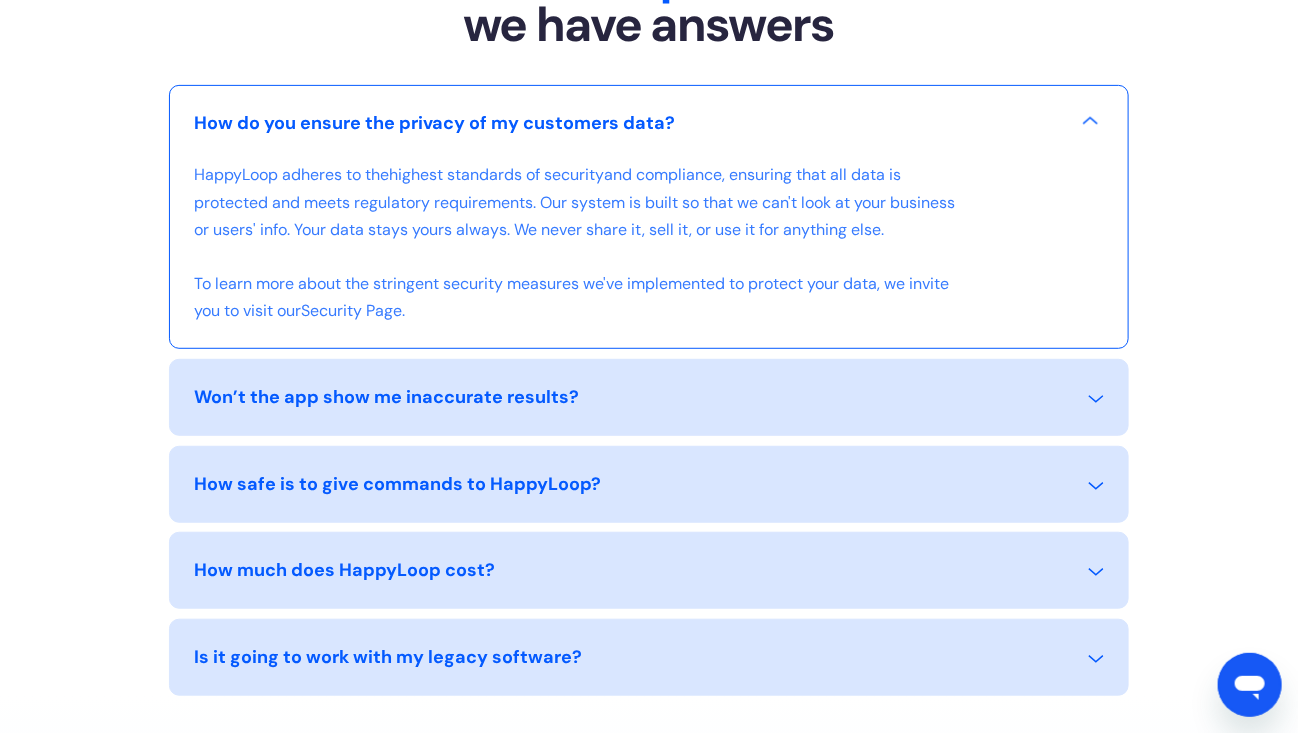 click on "Is it going to work with my legacy software?" at bounding box center [388, 657] 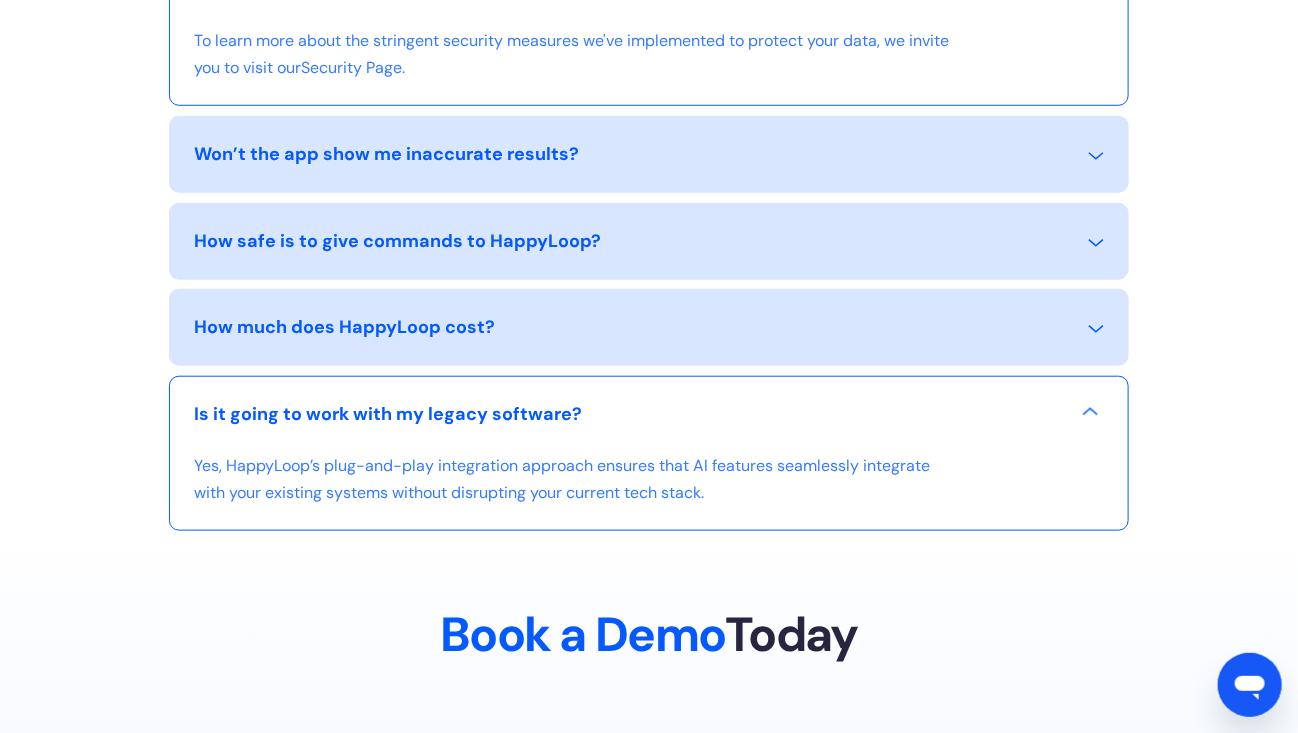scroll, scrollTop: 8891, scrollLeft: 0, axis: vertical 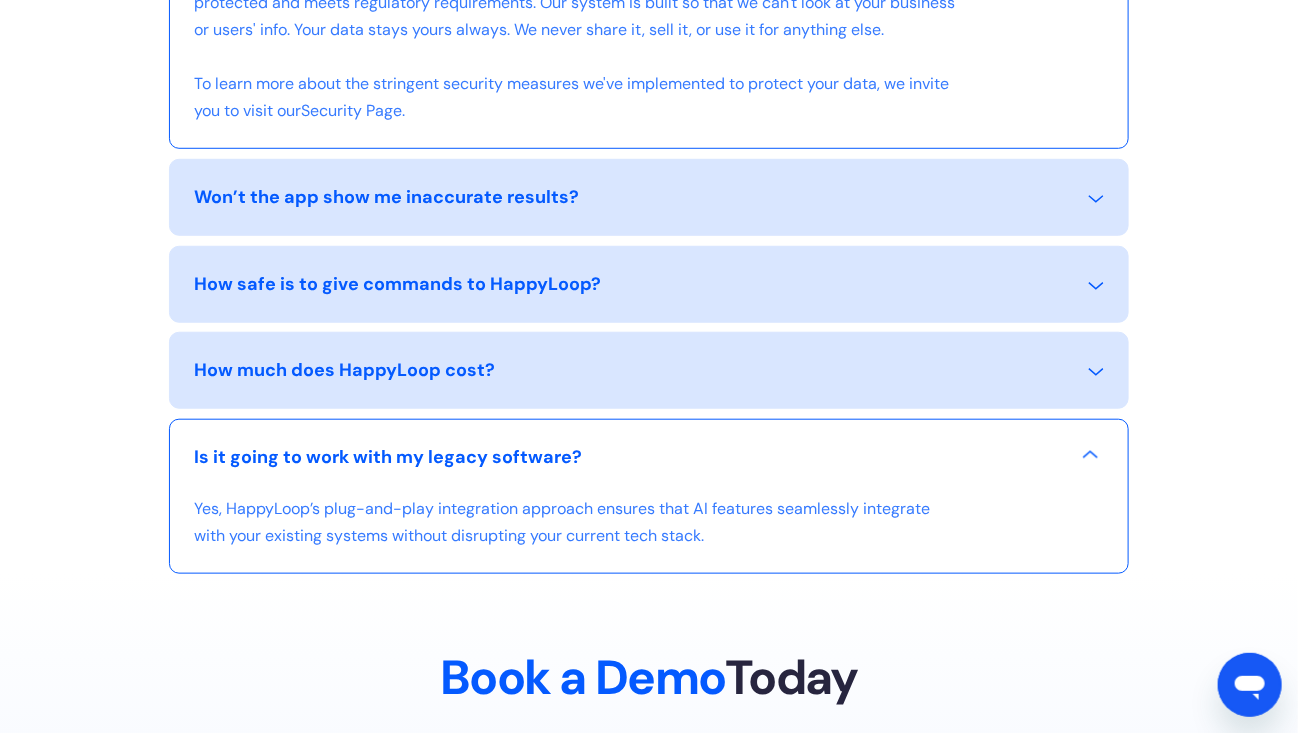 click on "How safe is to give commands to HappyLoop? HappyLoop’s solutions are designed with robust security measures, ensuring that all interactions are secure and data privacy is maintained at all times." at bounding box center (649, 284) 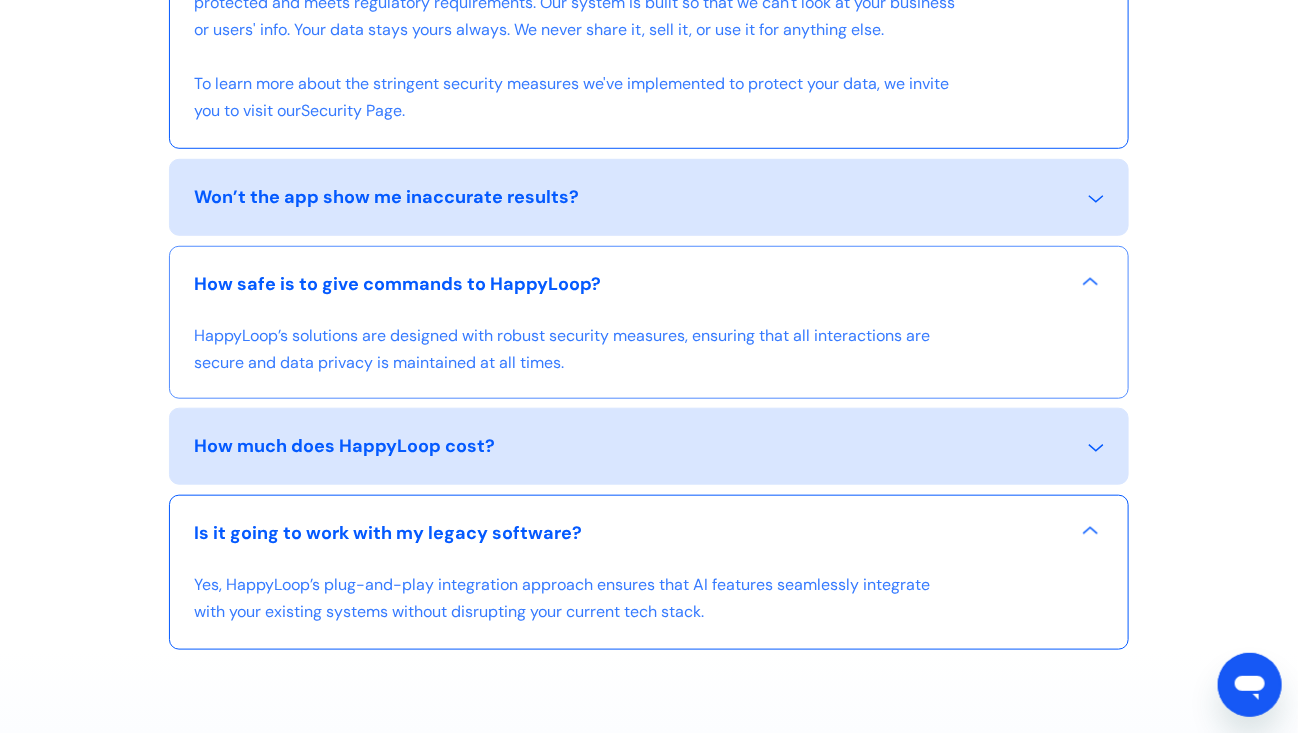 click on "How safe is to give commands to HappyLoop?" at bounding box center [397, 284] 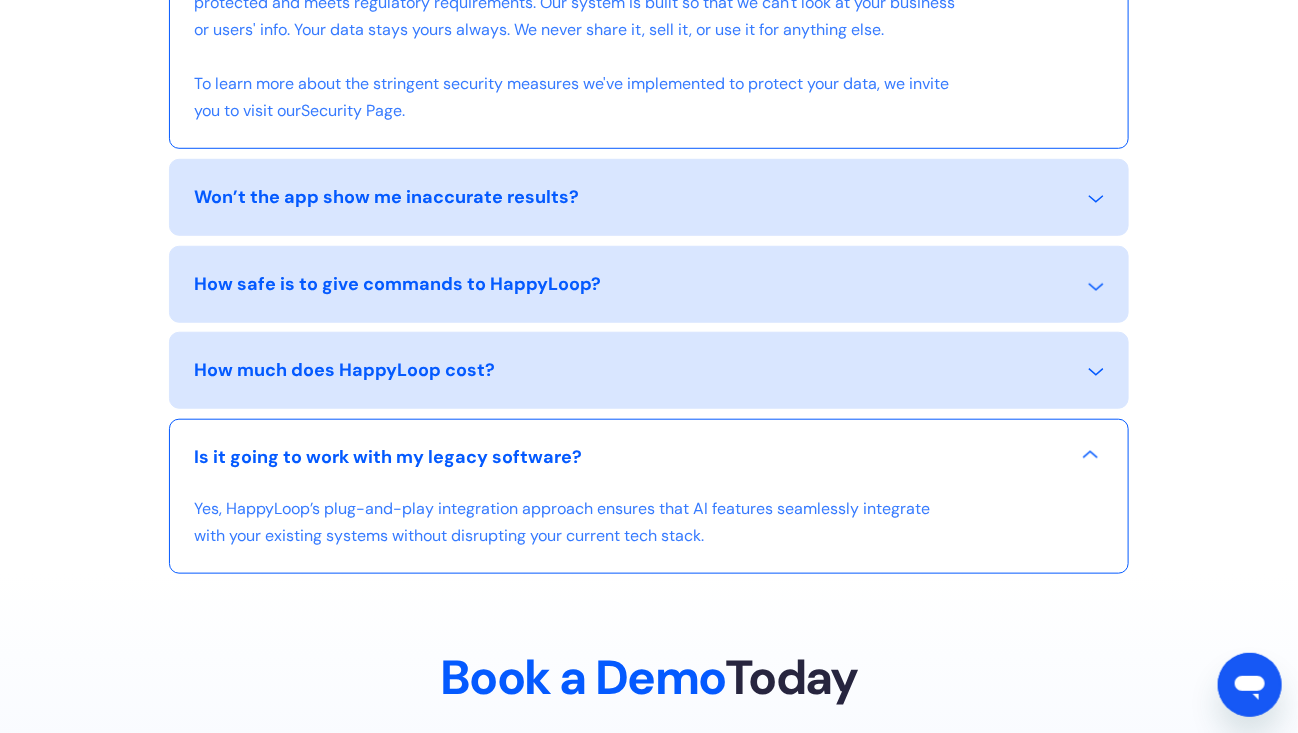 click on "Won’t the app show me inaccurate results?" at bounding box center (649, 209) 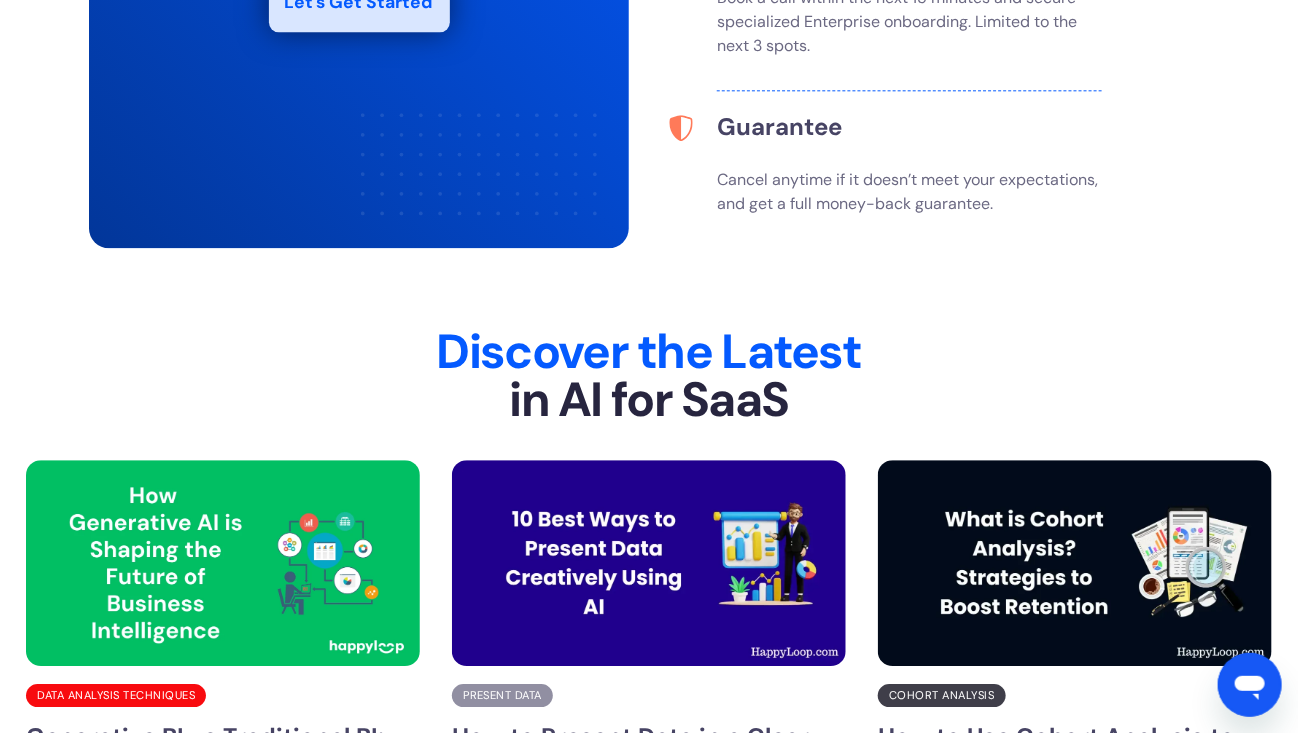 scroll, scrollTop: 0, scrollLeft: 0, axis: both 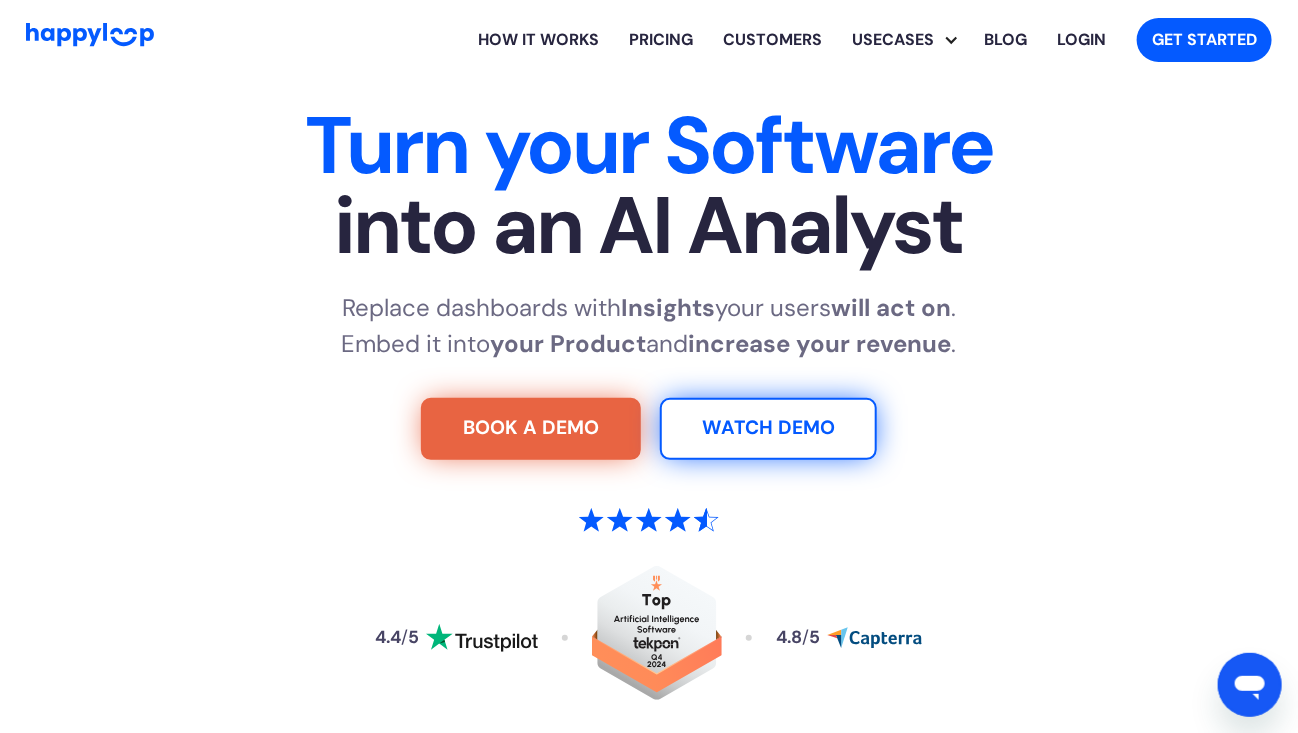 click at bounding box center (90, 34) 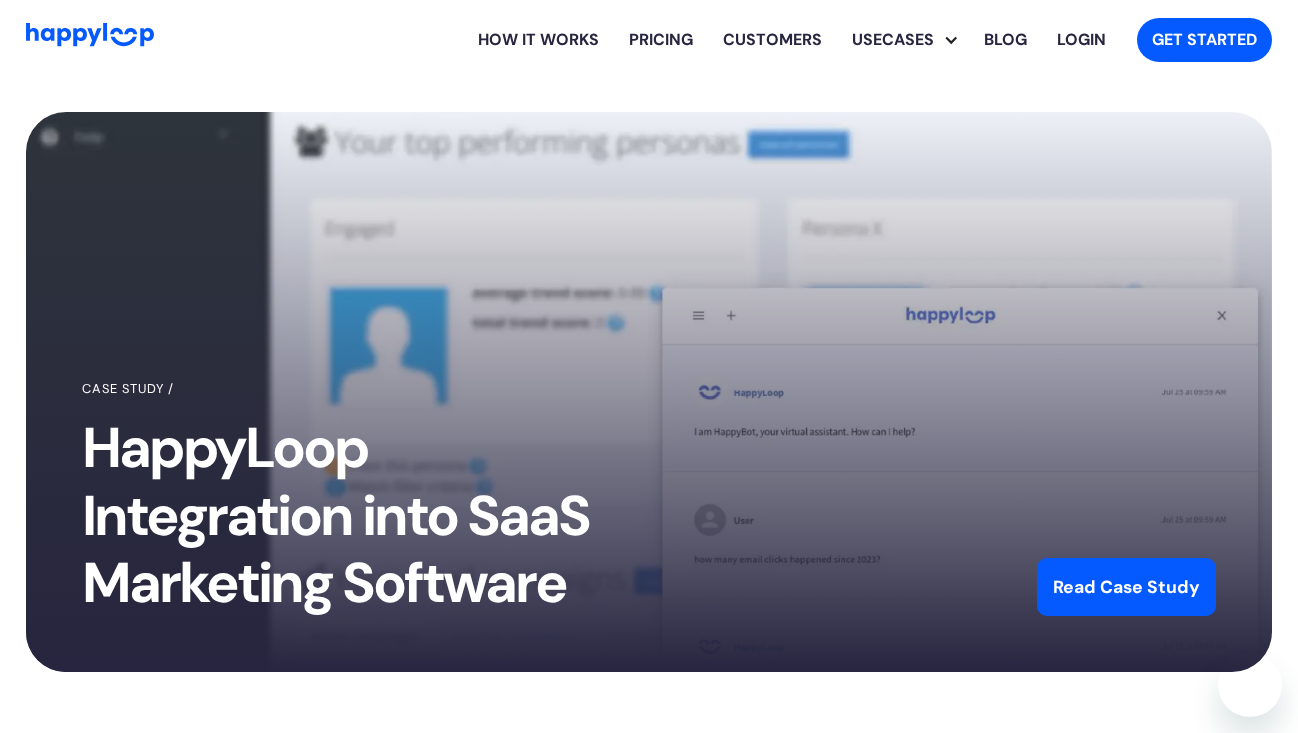 scroll, scrollTop: 0, scrollLeft: 0, axis: both 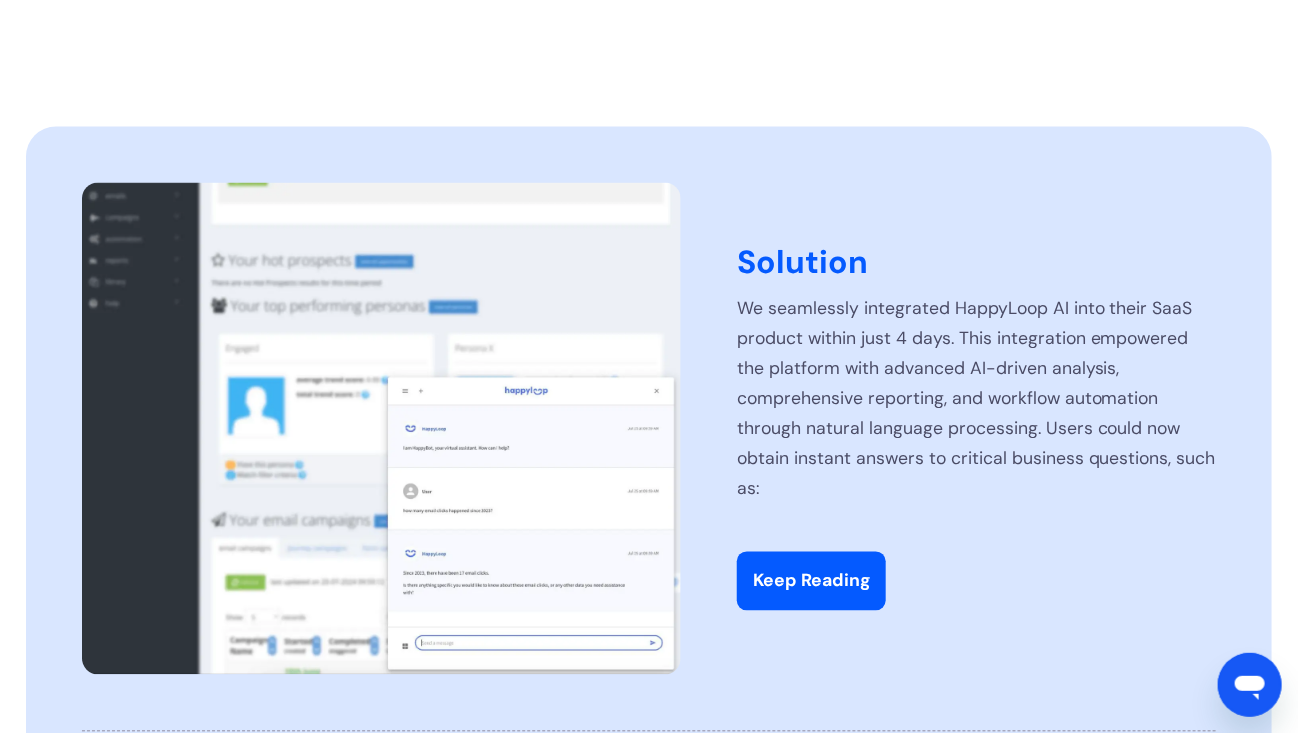 click on "We seamlessly integrated HappyLoop AI into their SaaS product within just 4 days. This integration empowered the platform with advanced AI-driven analysis, comprehensive reporting, and workflow automation through natural language processing. Users could now obtain instant answers to critical business questions, such as:" at bounding box center [976, 399] 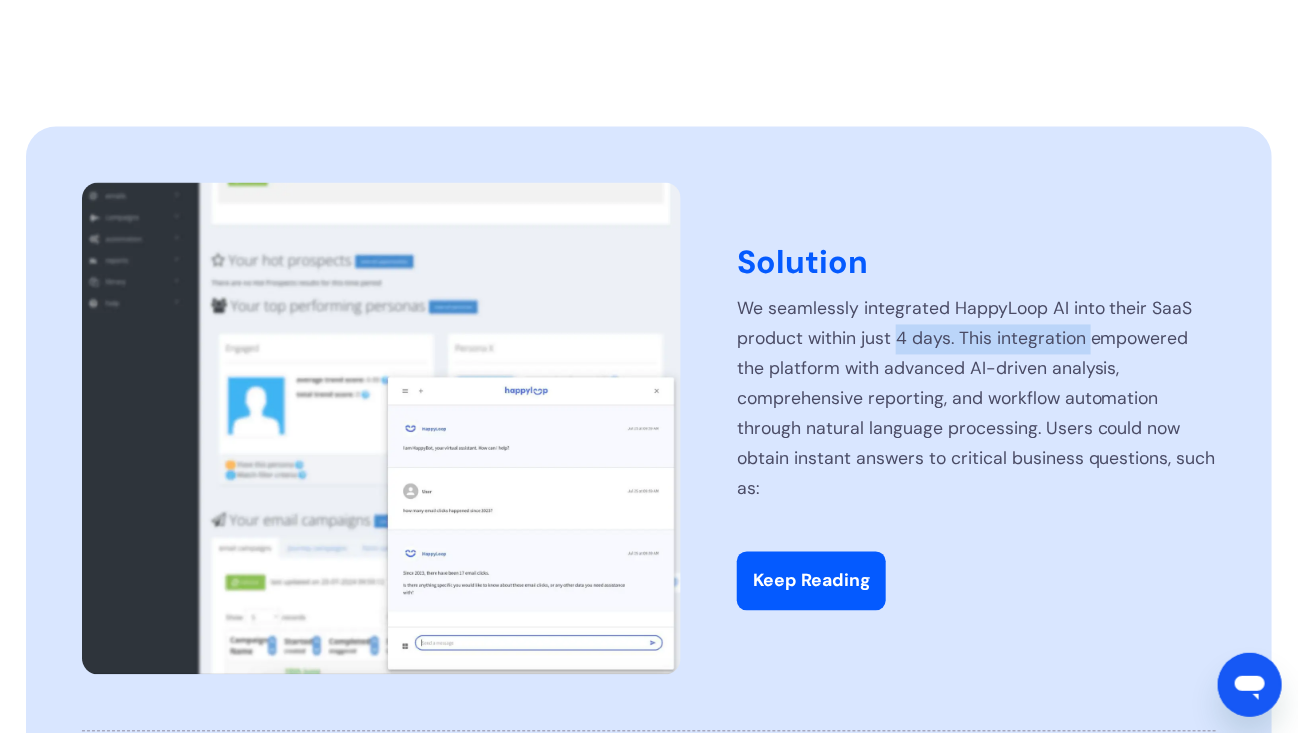 drag, startPoint x: 898, startPoint y: 342, endPoint x: 1091, endPoint y: 333, distance: 193.20973 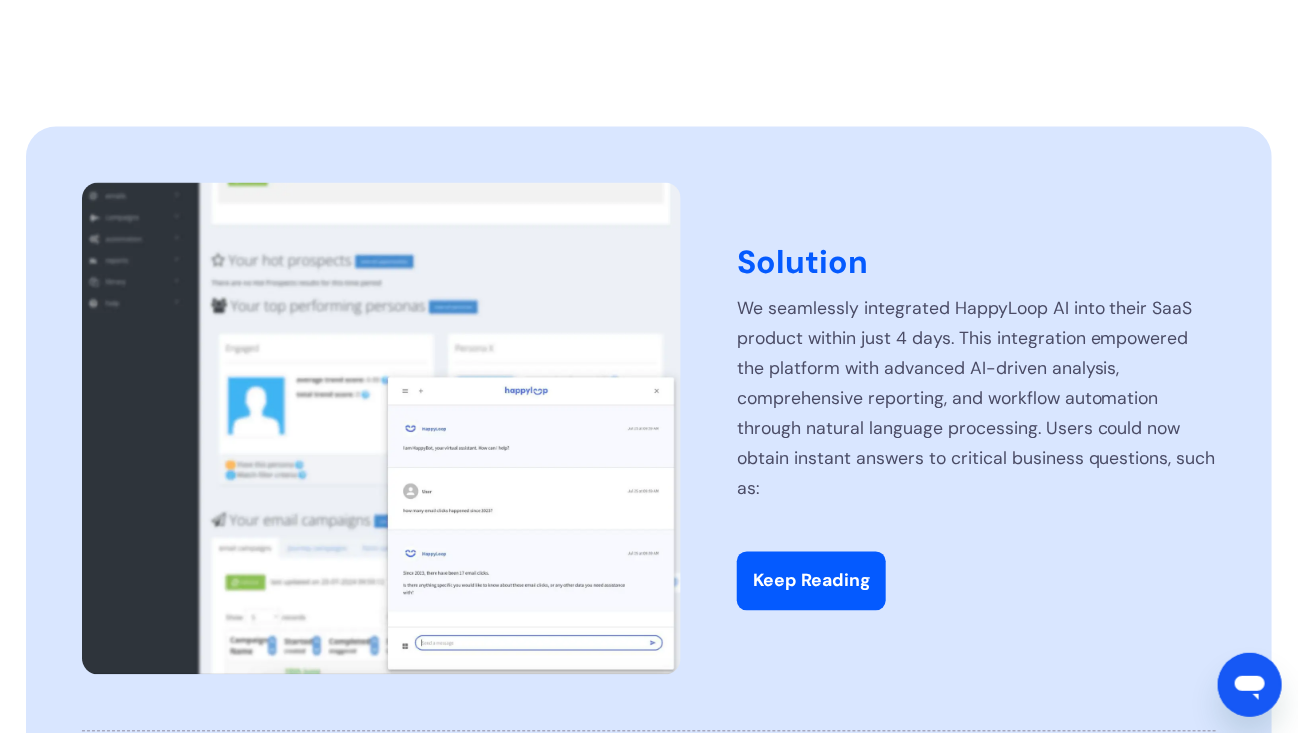 click on "We seamlessly integrated HappyLoop AI into their SaaS product within just 4 days. This integration empowered the platform with advanced AI-driven analysis, comprehensive reporting, and workflow automation through natural language processing. Users could now obtain instant answers to critical business questions, such as:" at bounding box center [976, 399] 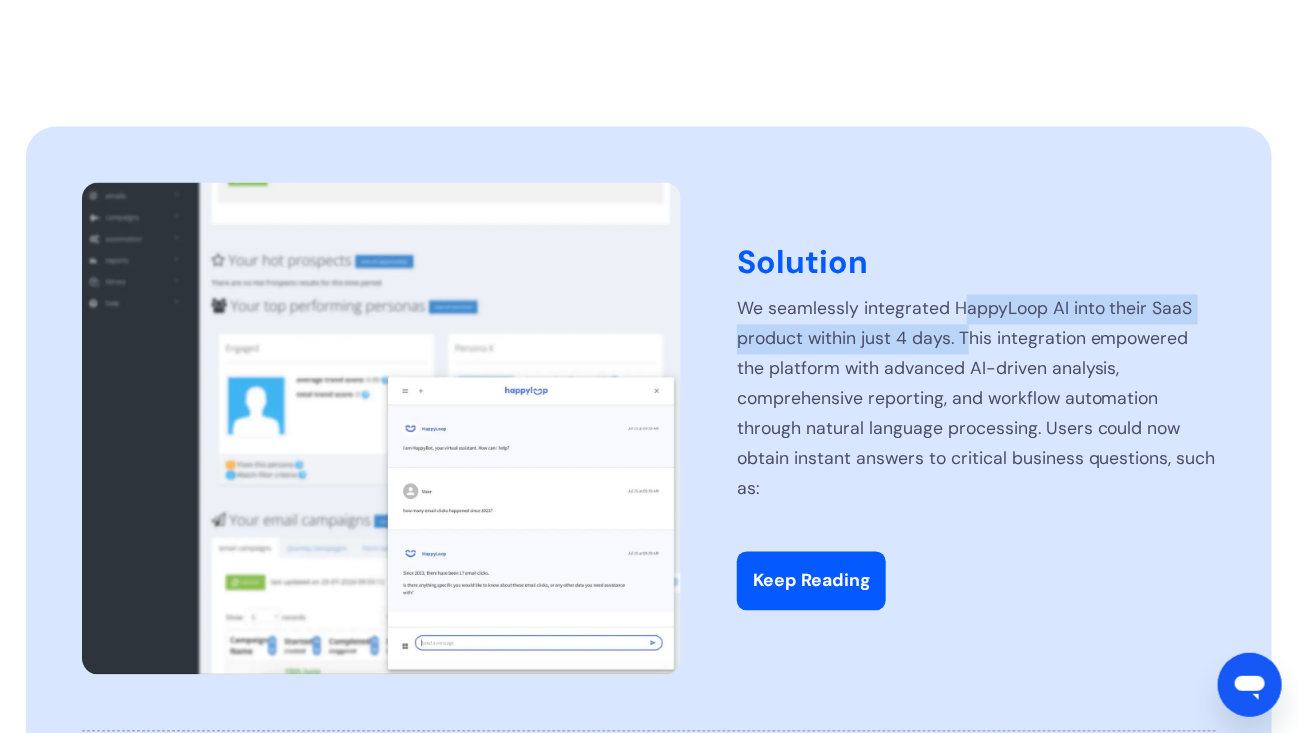 drag, startPoint x: 957, startPoint y: 303, endPoint x: 964, endPoint y: 341, distance: 38.63936 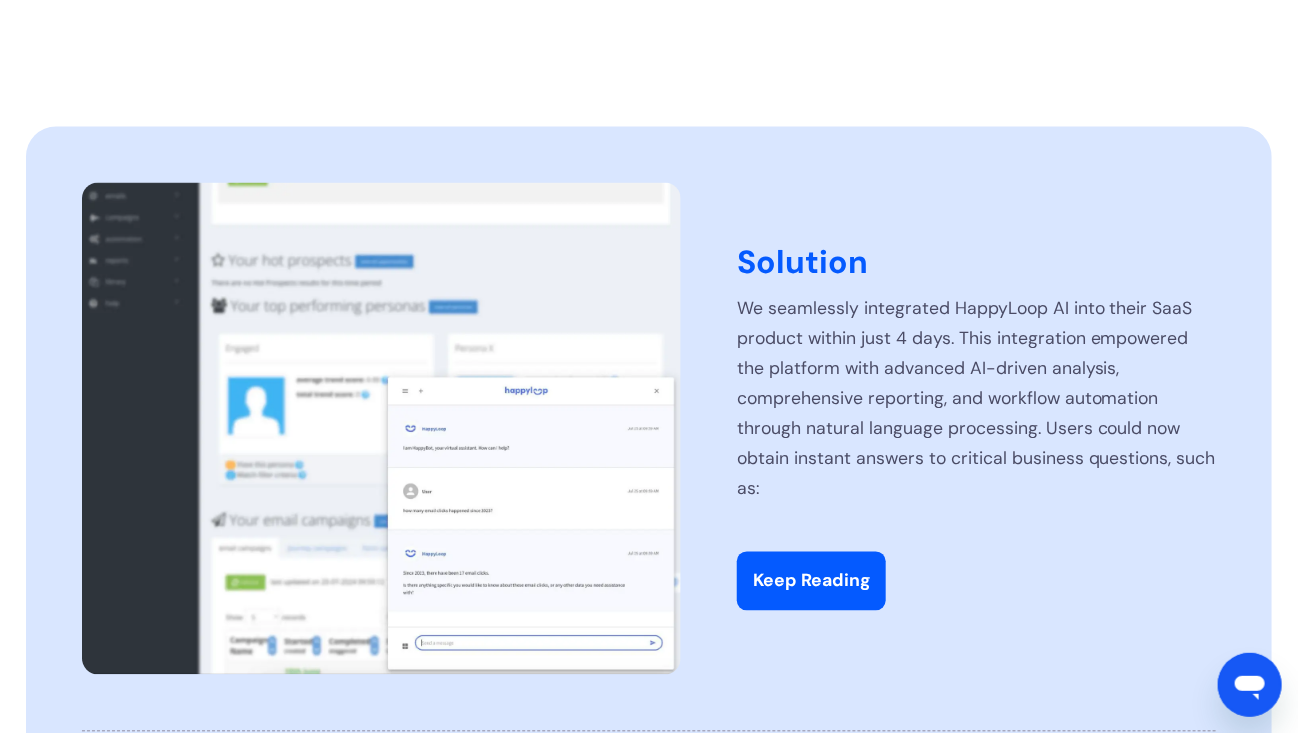 click on "We seamlessly integrated HappyLoop AI into their SaaS product within just 4 days. This integration empowered the platform with advanced AI-driven analysis, comprehensive reporting, and workflow automation through natural language processing. Users could now obtain instant answers to critical business questions, such as:" at bounding box center (976, 399) 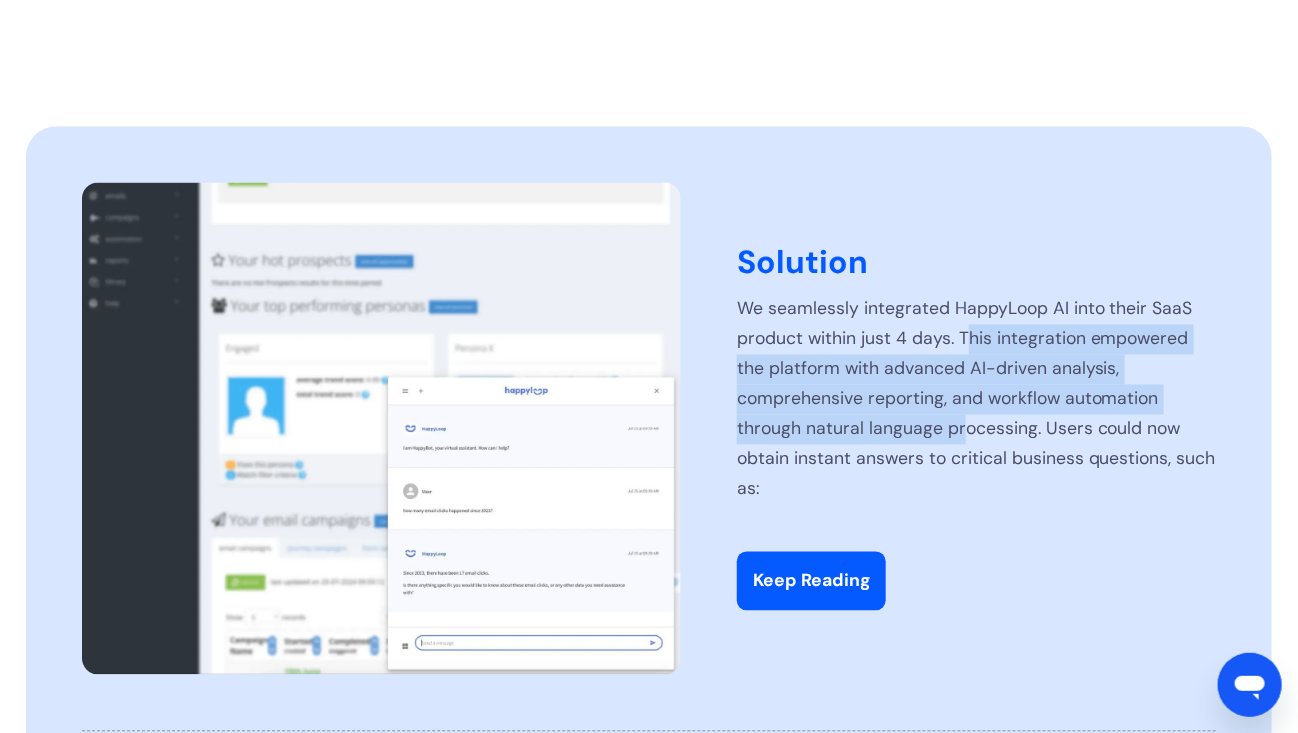 drag, startPoint x: 968, startPoint y: 335, endPoint x: 961, endPoint y: 439, distance: 104.23531 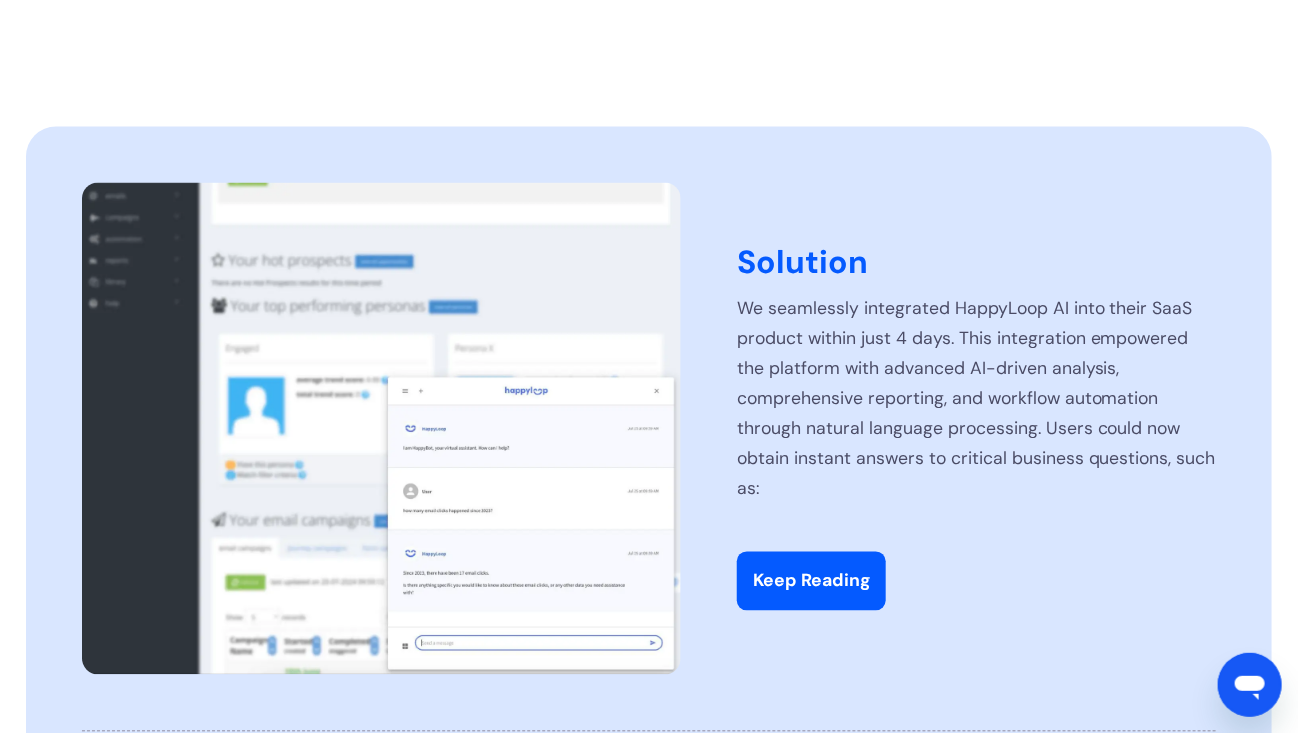 click on "We seamlessly integrated HappyLoop AI into their SaaS product within just 4 days. This integration empowered the platform with advanced AI-driven analysis, comprehensive reporting, and workflow automation through natural language processing. Users could now obtain instant answers to critical business questions, such as:" at bounding box center [976, 399] 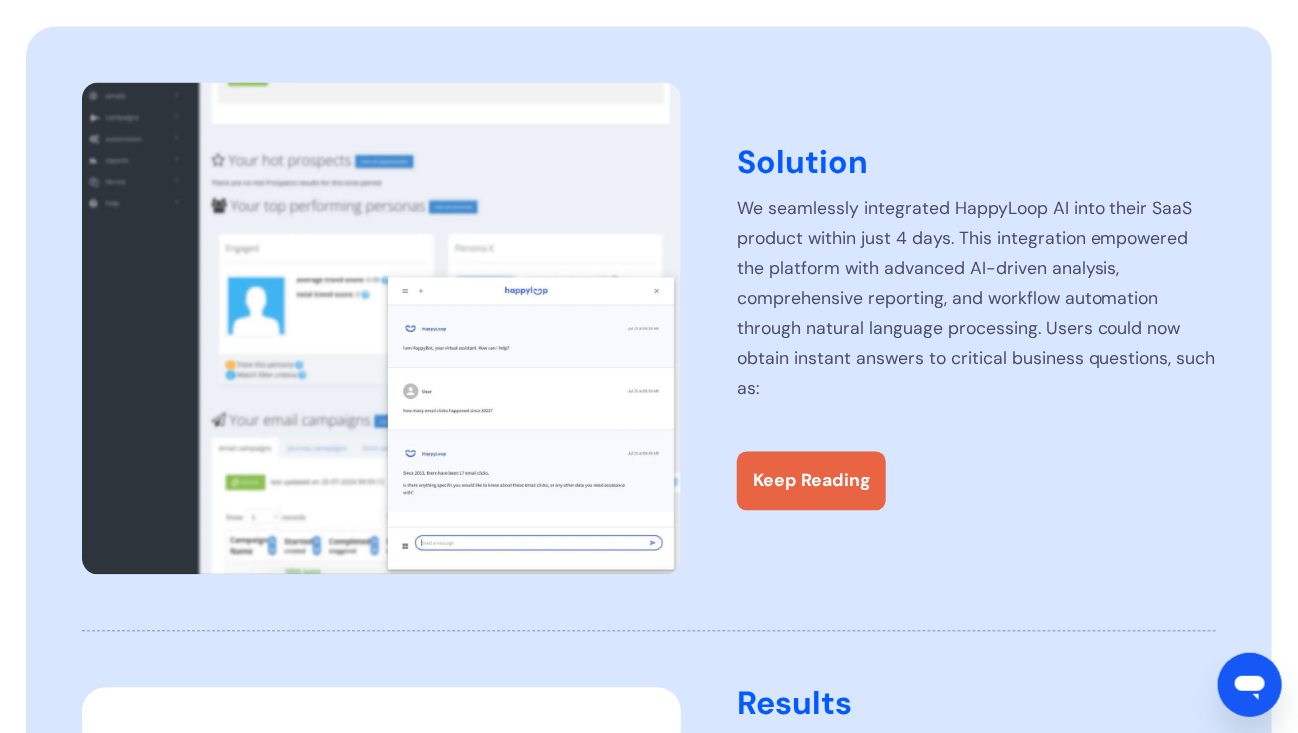 click on "Keep Reading" at bounding box center [811, 481] 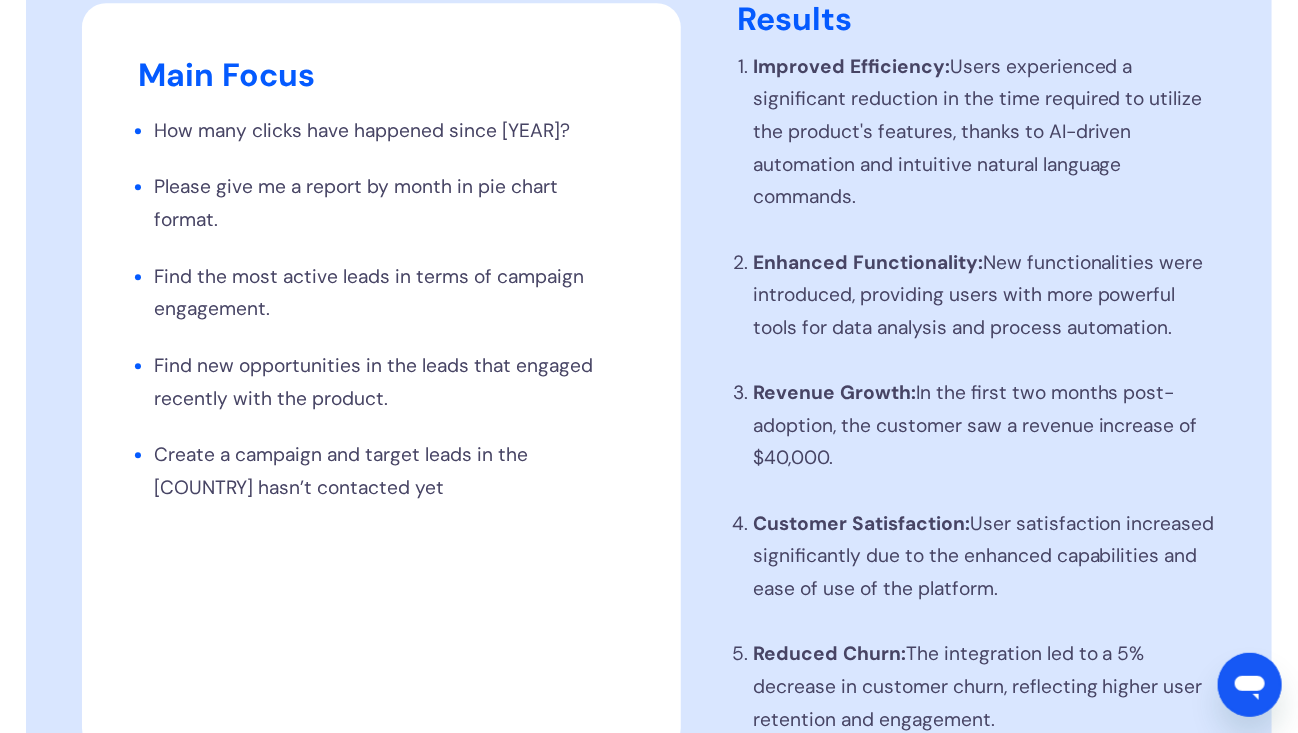 scroll, scrollTop: 1987, scrollLeft: 0, axis: vertical 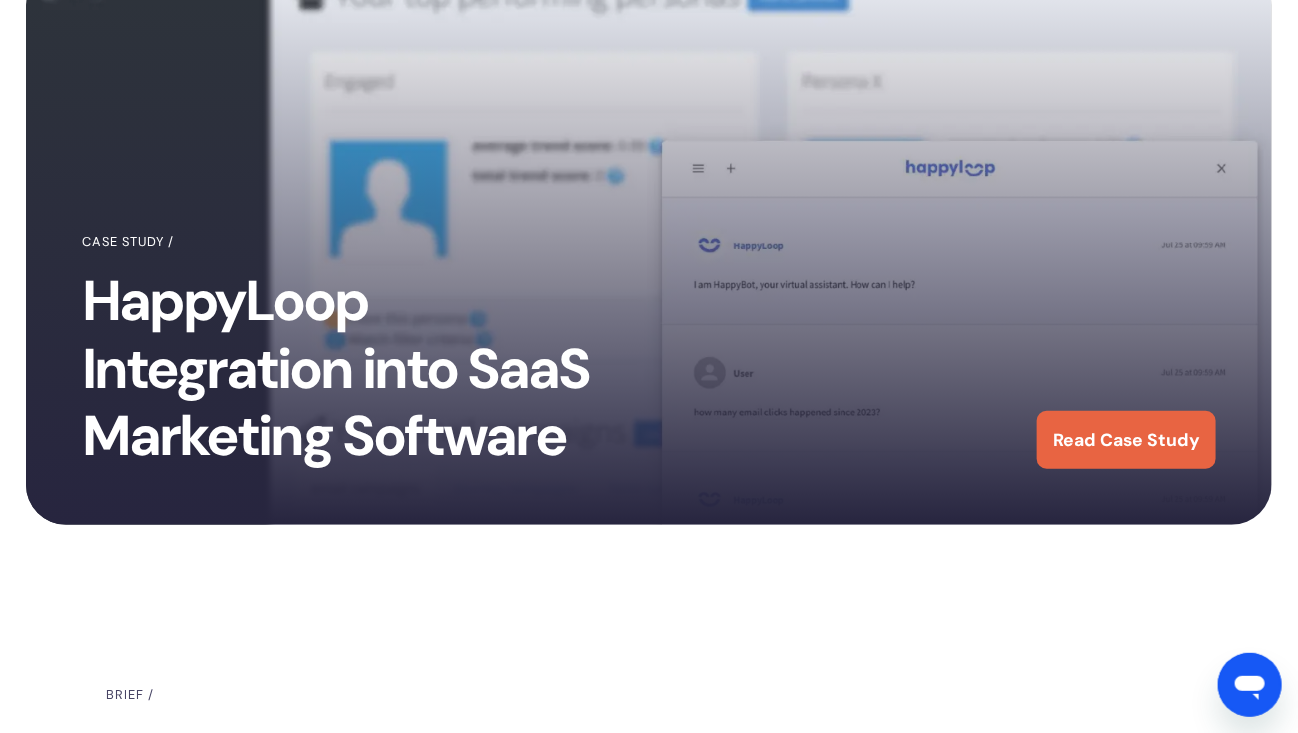 click on "Read Case Study" at bounding box center (1126, 440) 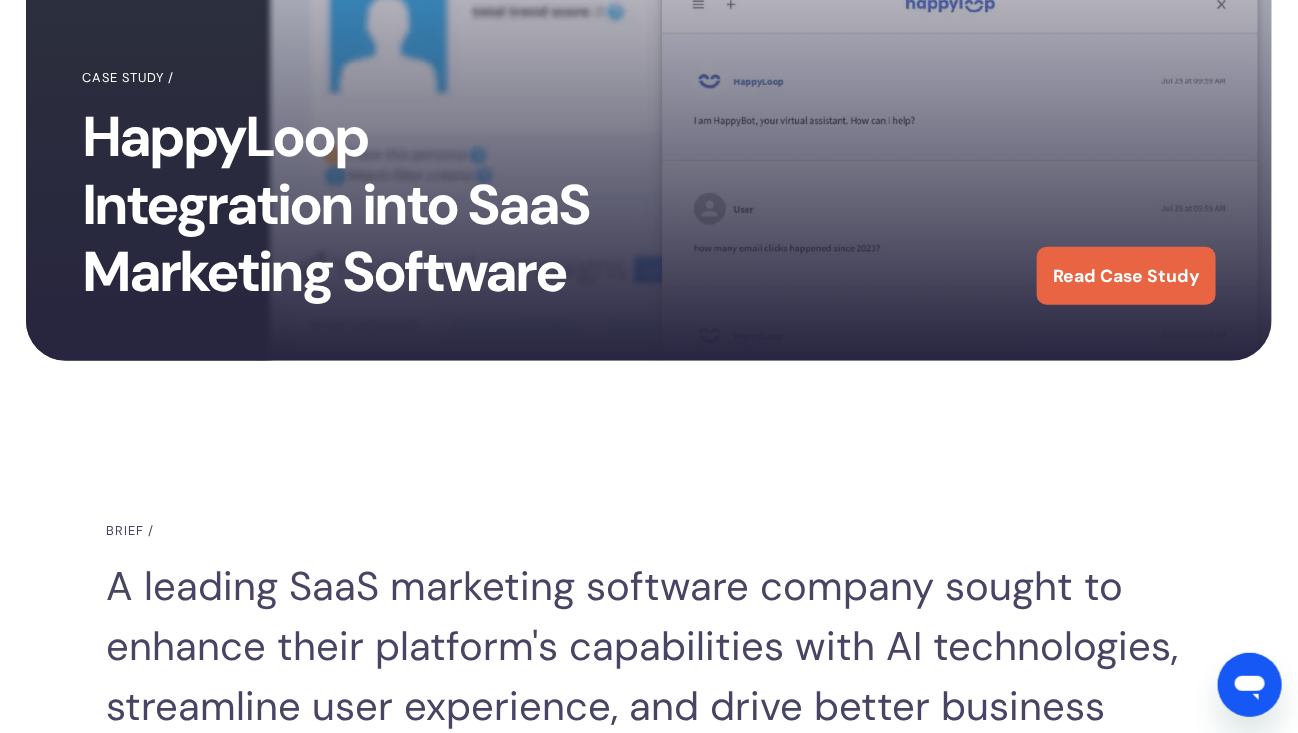 scroll, scrollTop: 0, scrollLeft: 0, axis: both 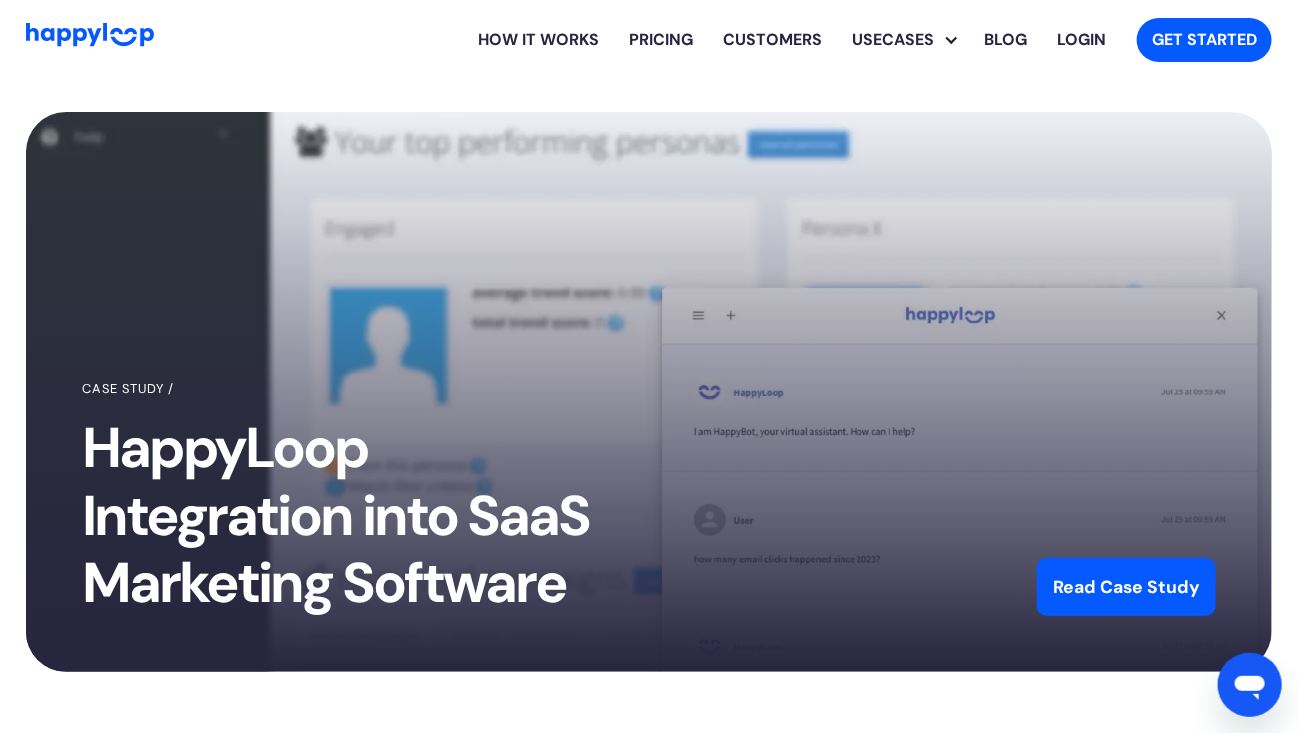 click on "How it works" at bounding box center (538, 40) 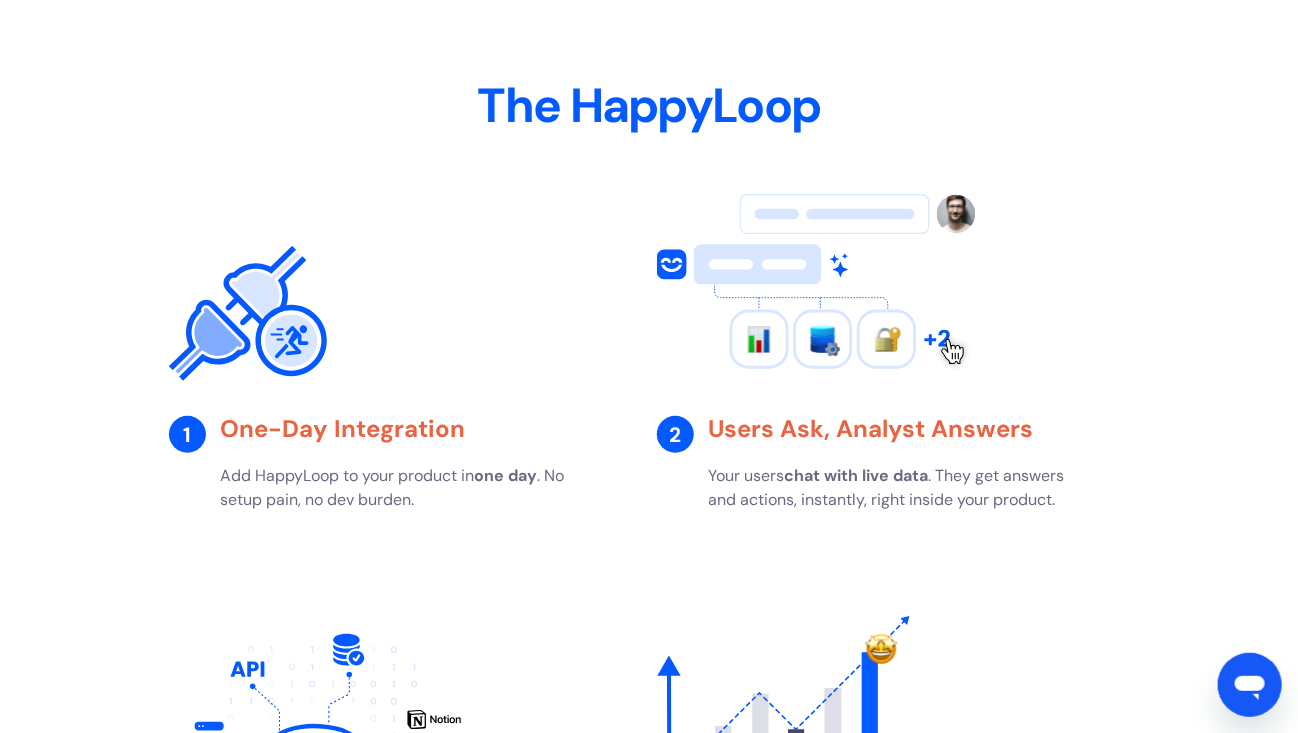 scroll, scrollTop: 3088, scrollLeft: 0, axis: vertical 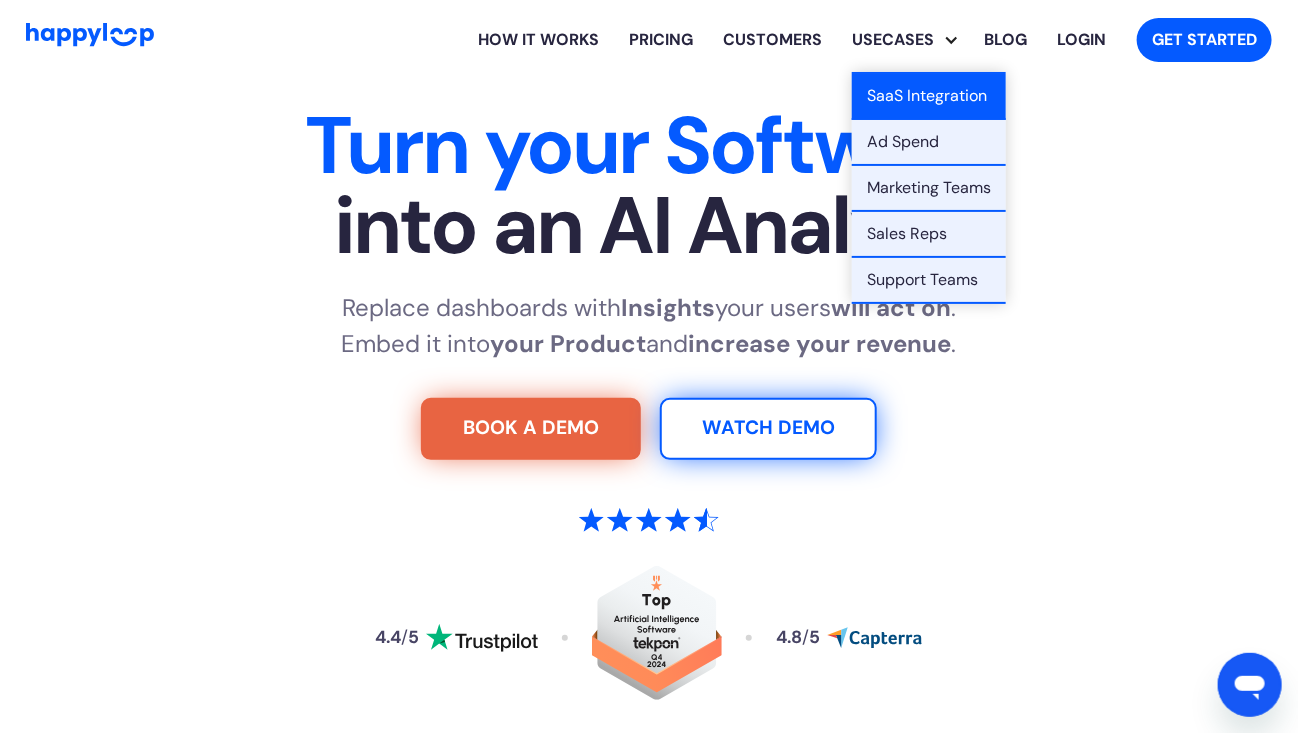 click on "SaaS Integration" at bounding box center (929, 97) 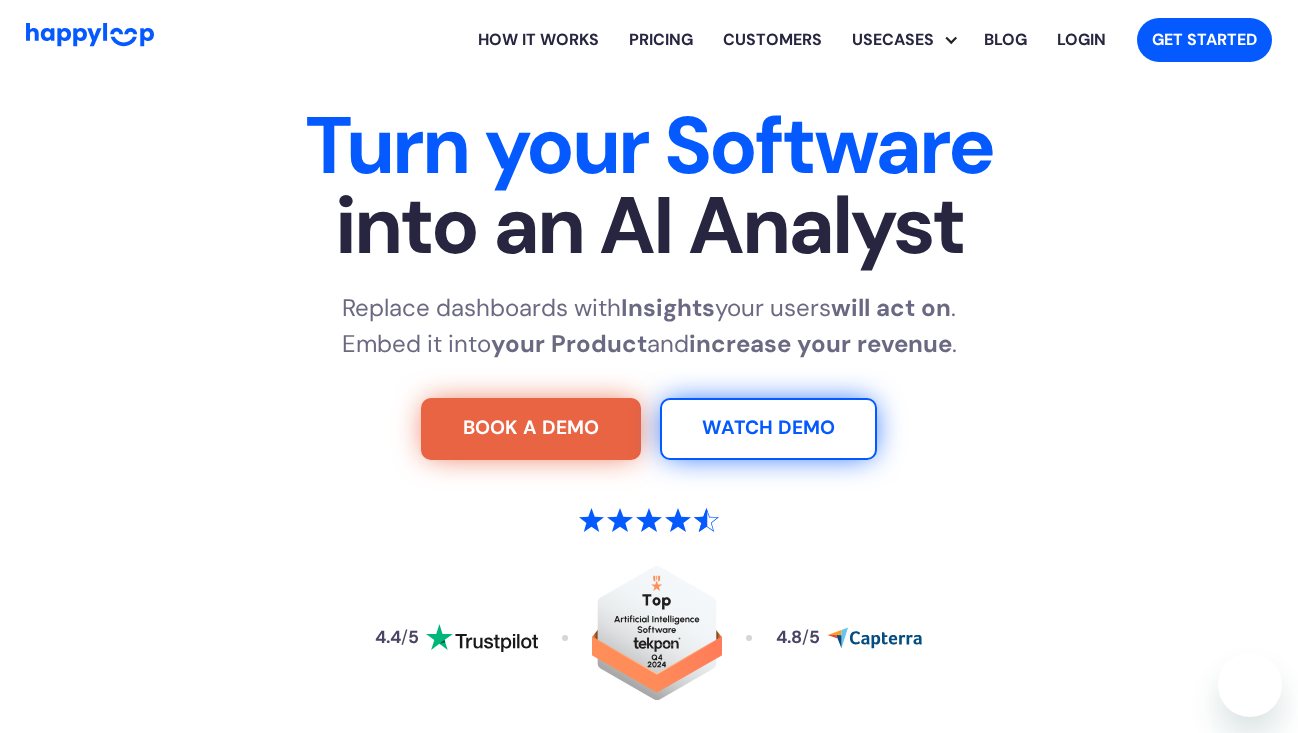 scroll, scrollTop: 0, scrollLeft: 0, axis: both 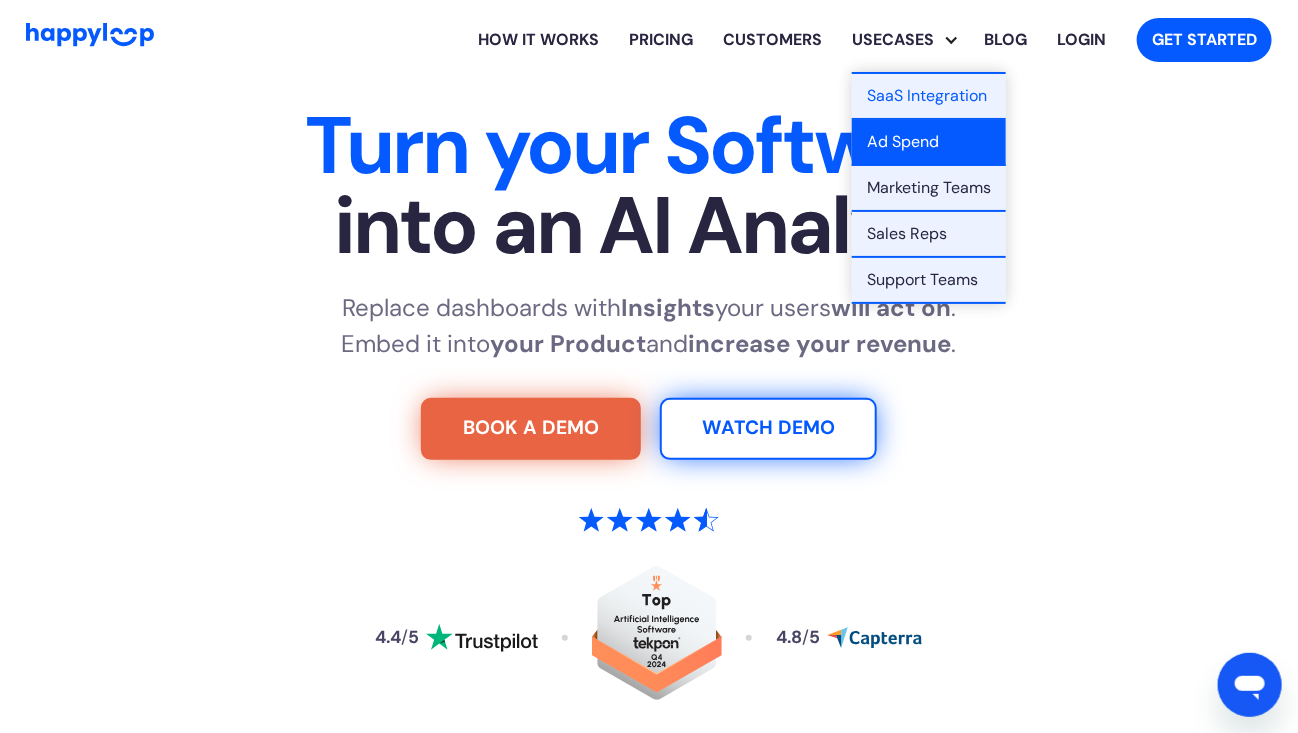 click on "Ad Spend" at bounding box center (929, 143) 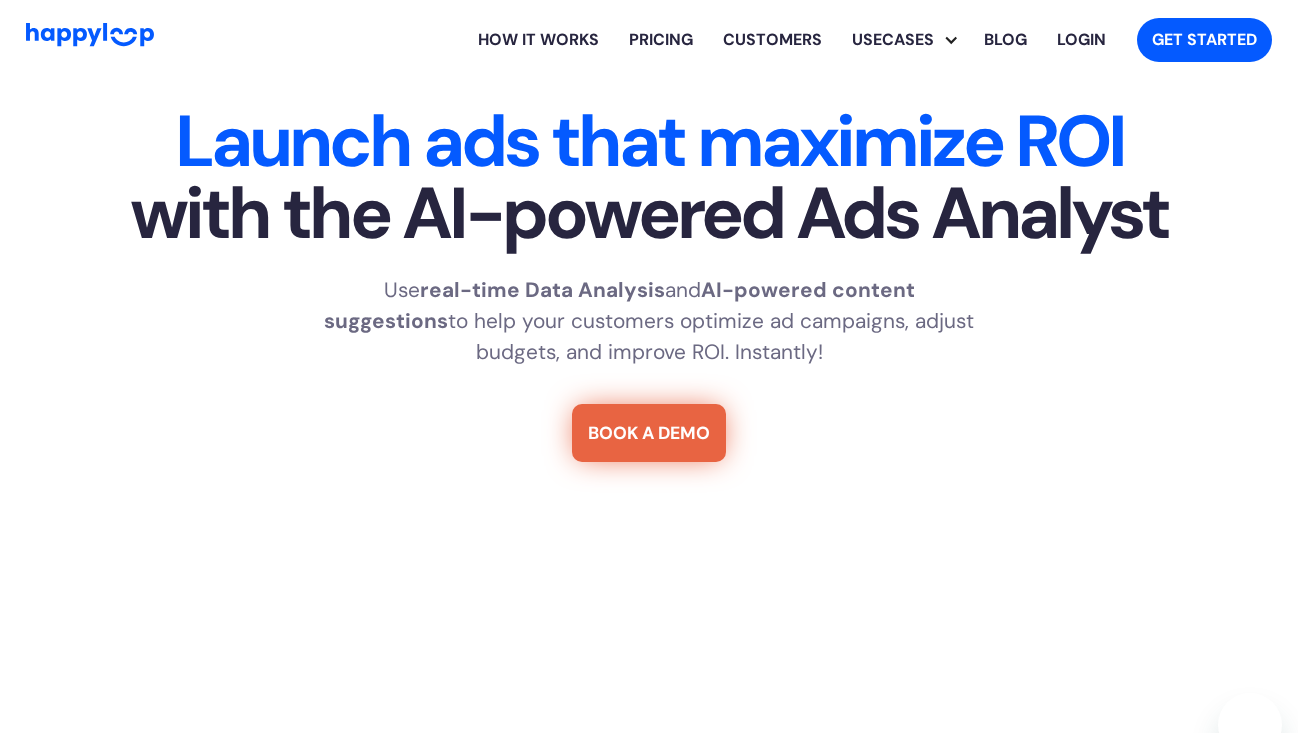 scroll, scrollTop: 0, scrollLeft: 0, axis: both 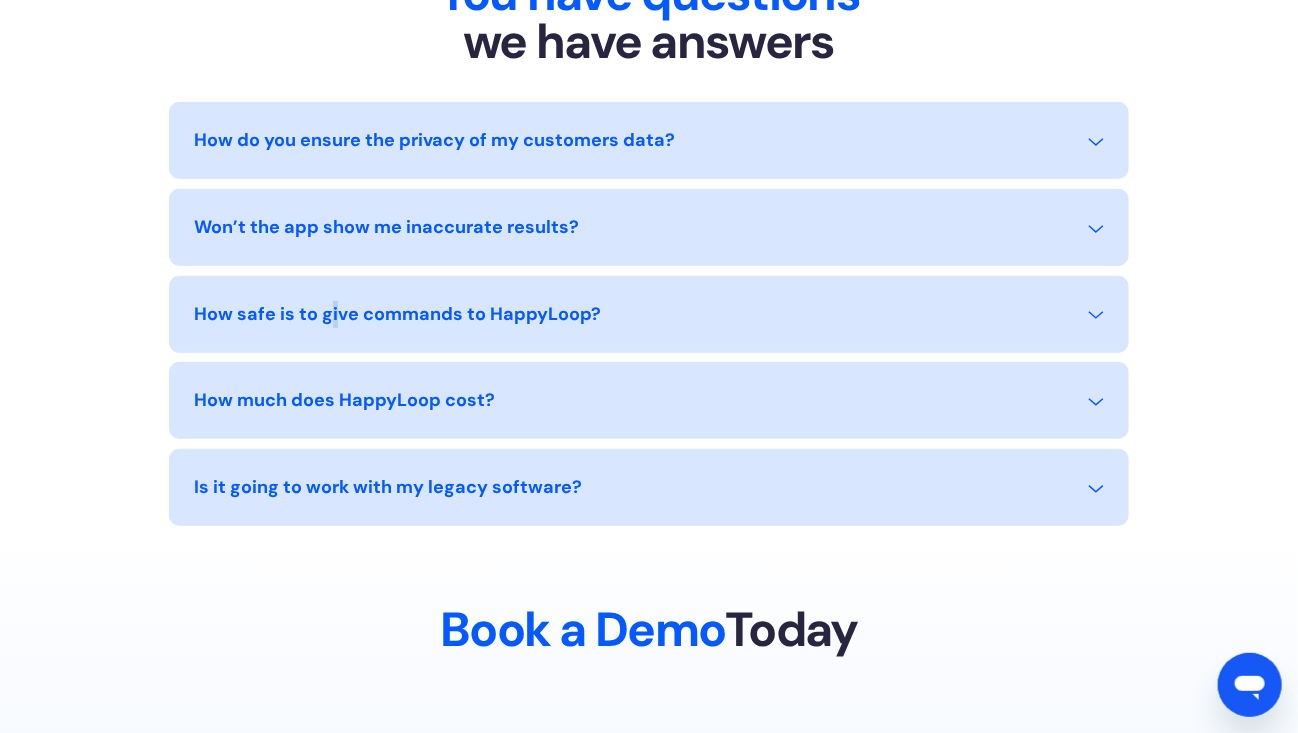 click on "How do you ensure the privacy of my customers data? HappyLoop adheres to the  highest standards of security  and compliance, ensuring that all data is protected and meets regulatory requirements. Our system is built so that we can't look at your business or users' info. Your data stays yours always. We never share it, sell it, or use it for anything else. To learn more about the stringent security measures we've implemented to protect your data, we invite you to visit our  Security Page . Won’t the app show me inaccurate results? HappyLoop builds and trains custom AI models tailored for your specific use cases, continuously monitoring and fine-tuning them to ensure accurate and reliable results. How safe is to give commands to HappyLoop? HappyLoop’s solutions are designed with robust security measures, ensuring that all interactions are secure and data privacy is maintained at all times. How much does HappyLoop cost? Pricing Page. Is it going to work with my legacy software?" at bounding box center (649, 313) 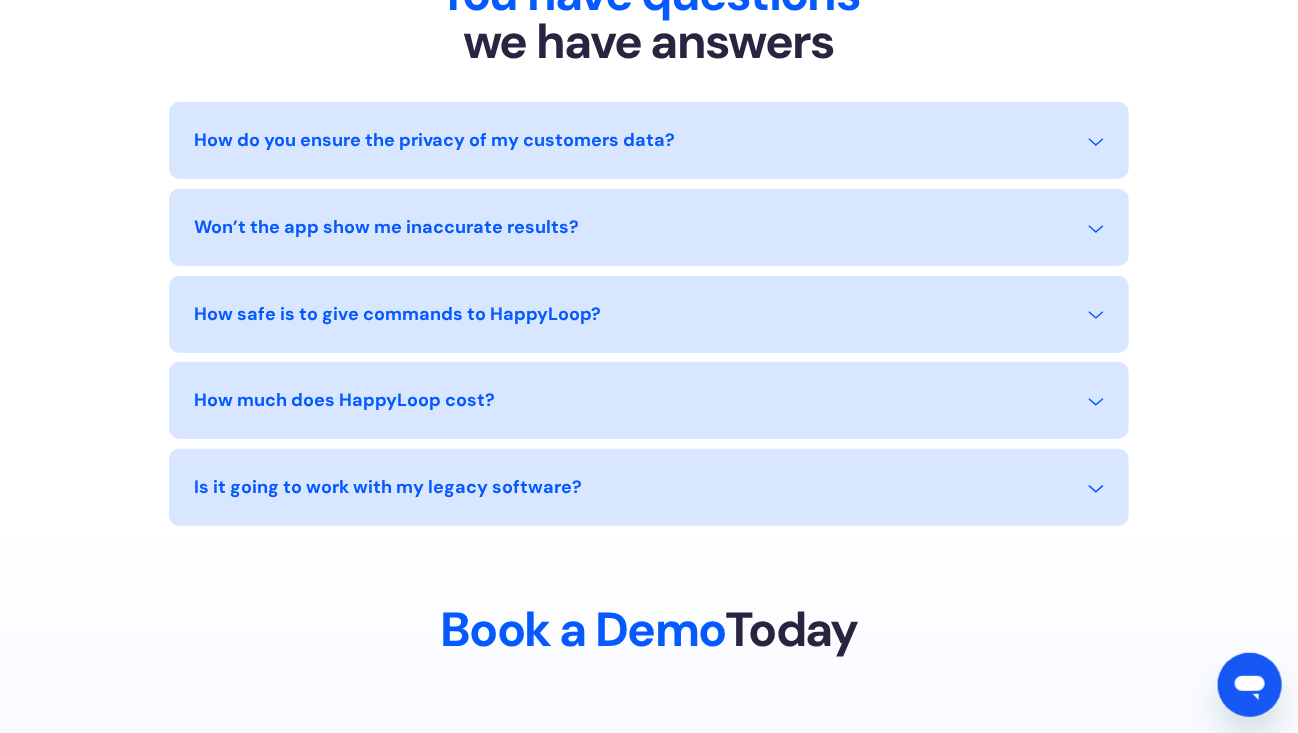 click on "How safe is to give commands to HappyLoop?" at bounding box center (649, 326) 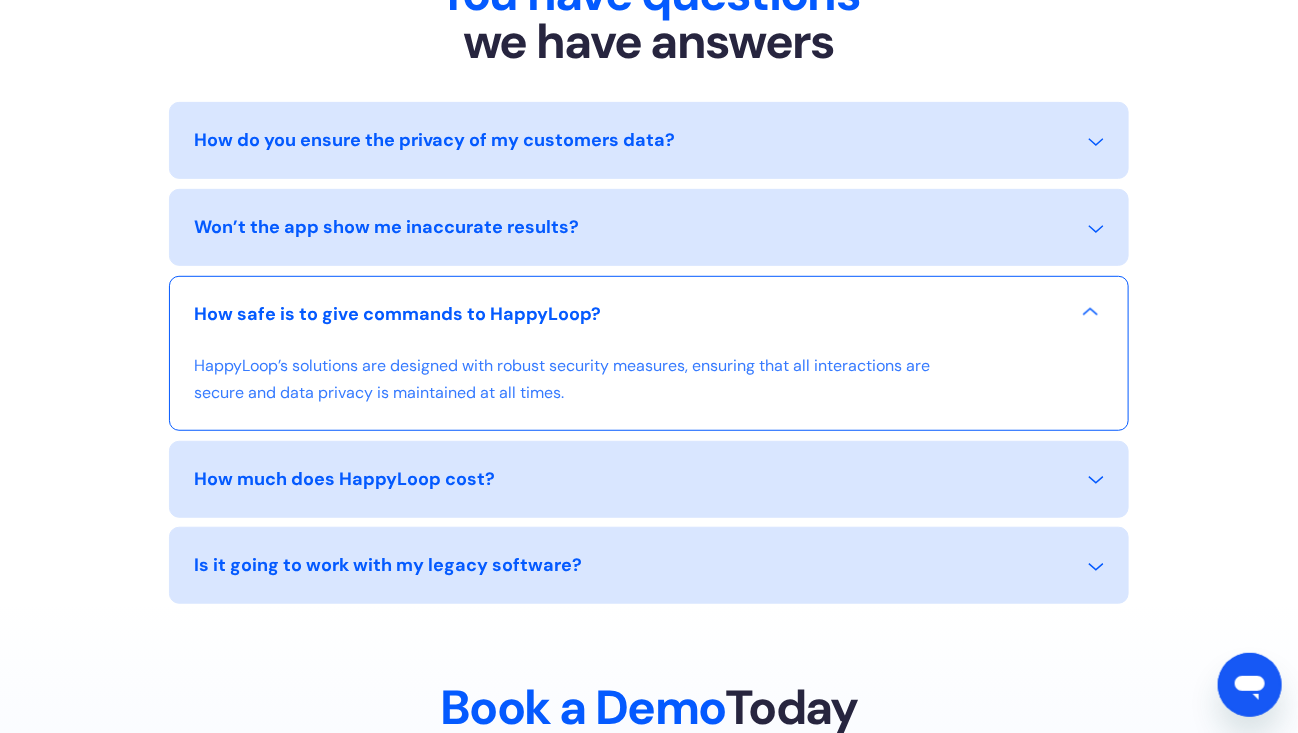 click on "Won’t the app show me inaccurate results? HappyLoop builds and trains custom AI models tailored for your specific use cases, continuously monitoring and fine-tuning them to ensure accurate and reliable results." at bounding box center [649, 227] 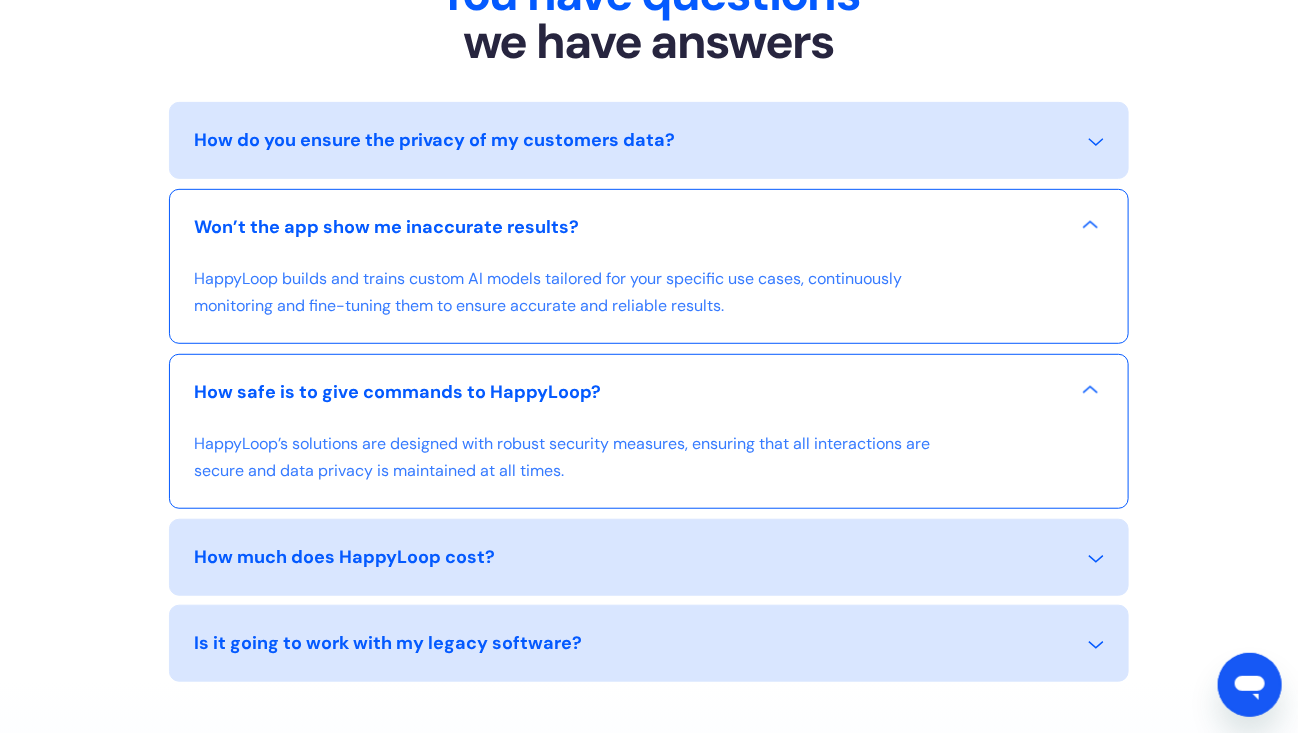 click on "How do you ensure the privacy of my customers data? HappyLoop adheres to the  highest standards of security  and compliance, ensuring that all data is protected and meets regulatory requirements. Our system is built so that we can't look at your business or users' info. Your data stays yours always. We never share it, sell it, or use it for anything else. To learn more about the stringent security measures we've implemented to protect your data, we invite you to visit our  Security Page ." at bounding box center (649, 140) 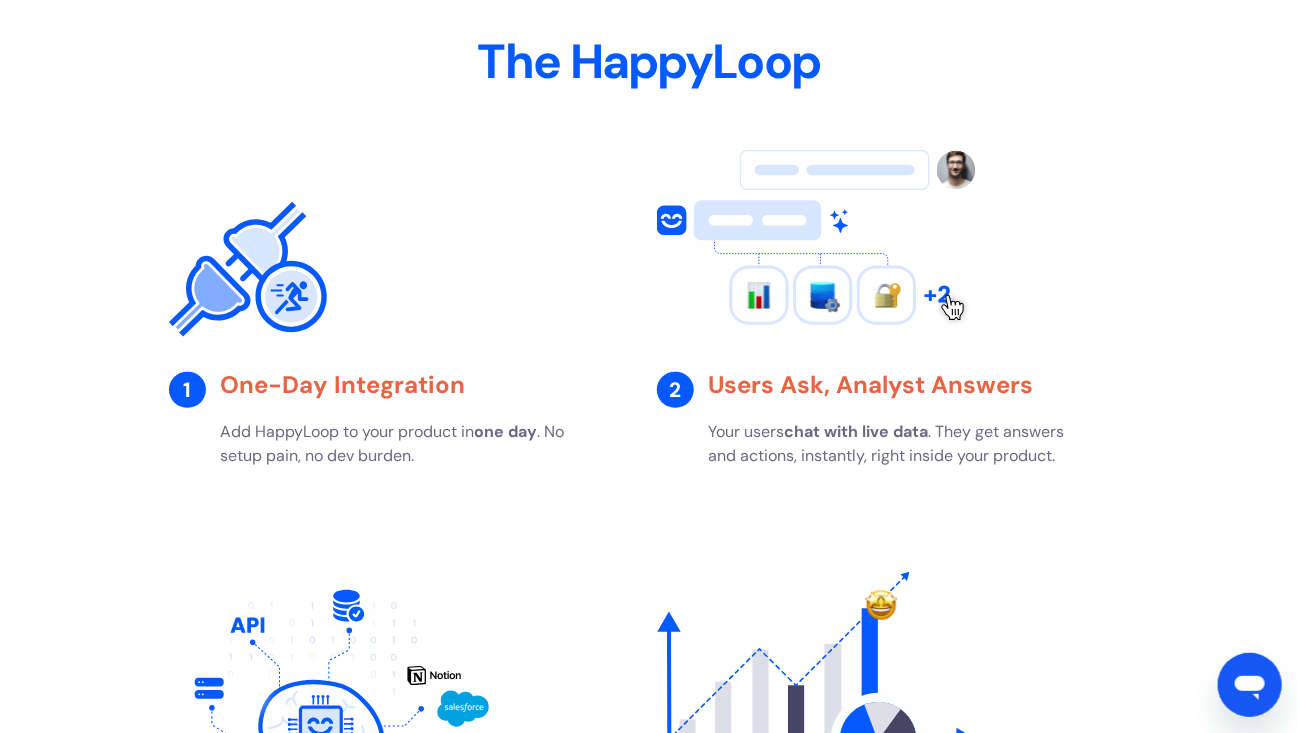 scroll, scrollTop: 3210, scrollLeft: 0, axis: vertical 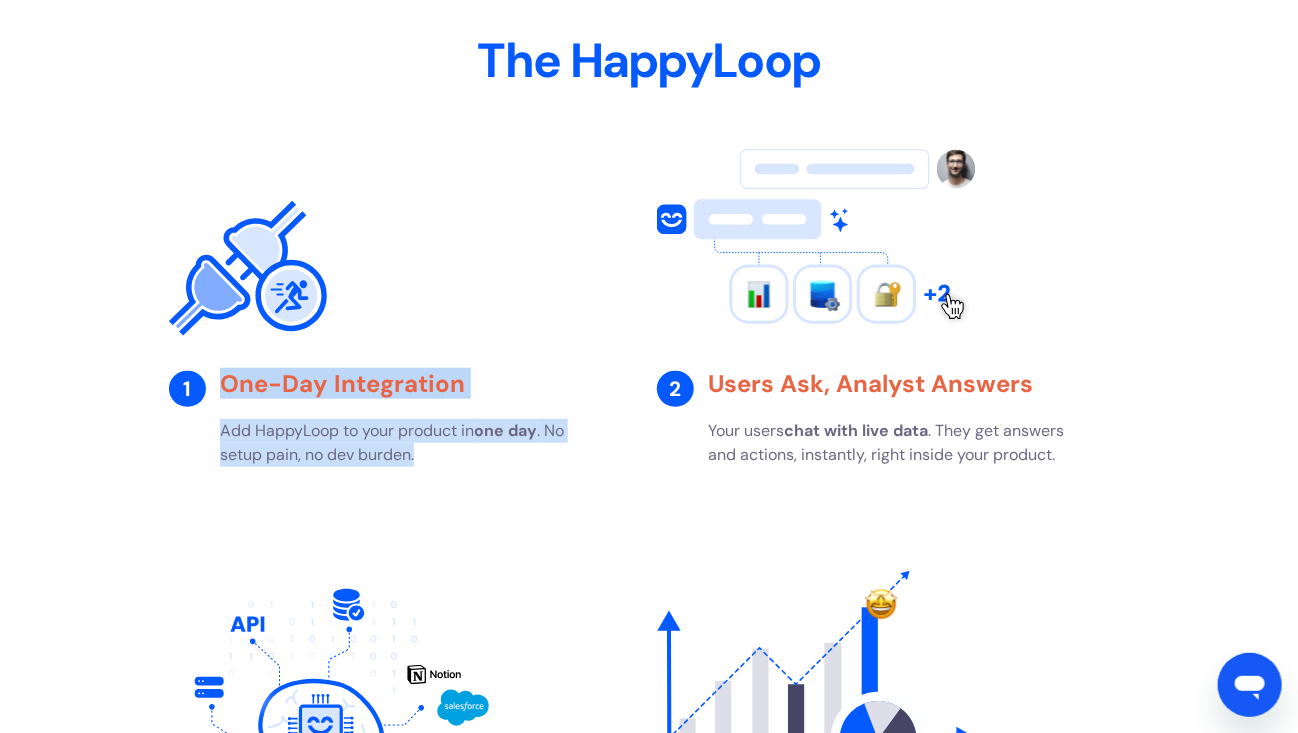 drag, startPoint x: 227, startPoint y: 380, endPoint x: 496, endPoint y: 468, distance: 283.02826 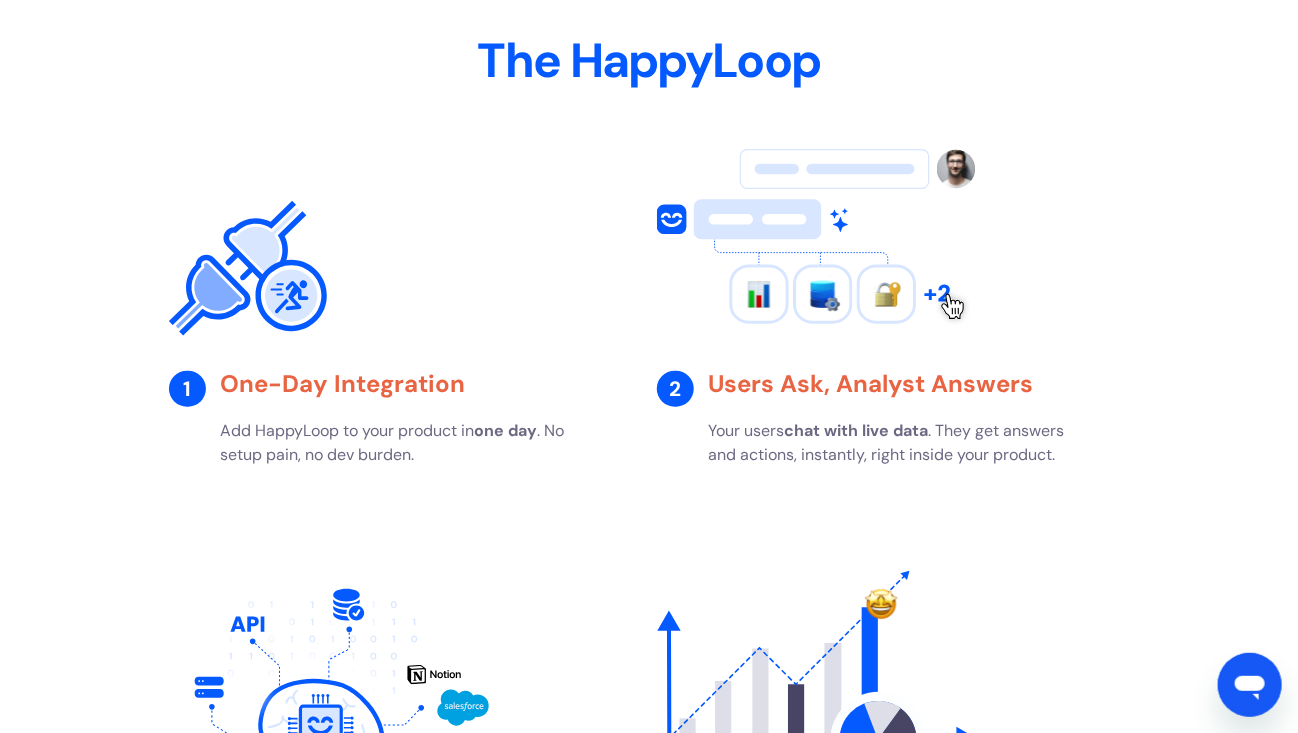 click on "Your users  chat with live data . They get answers and actions, instantly, right inside your product." at bounding box center [900, 443] 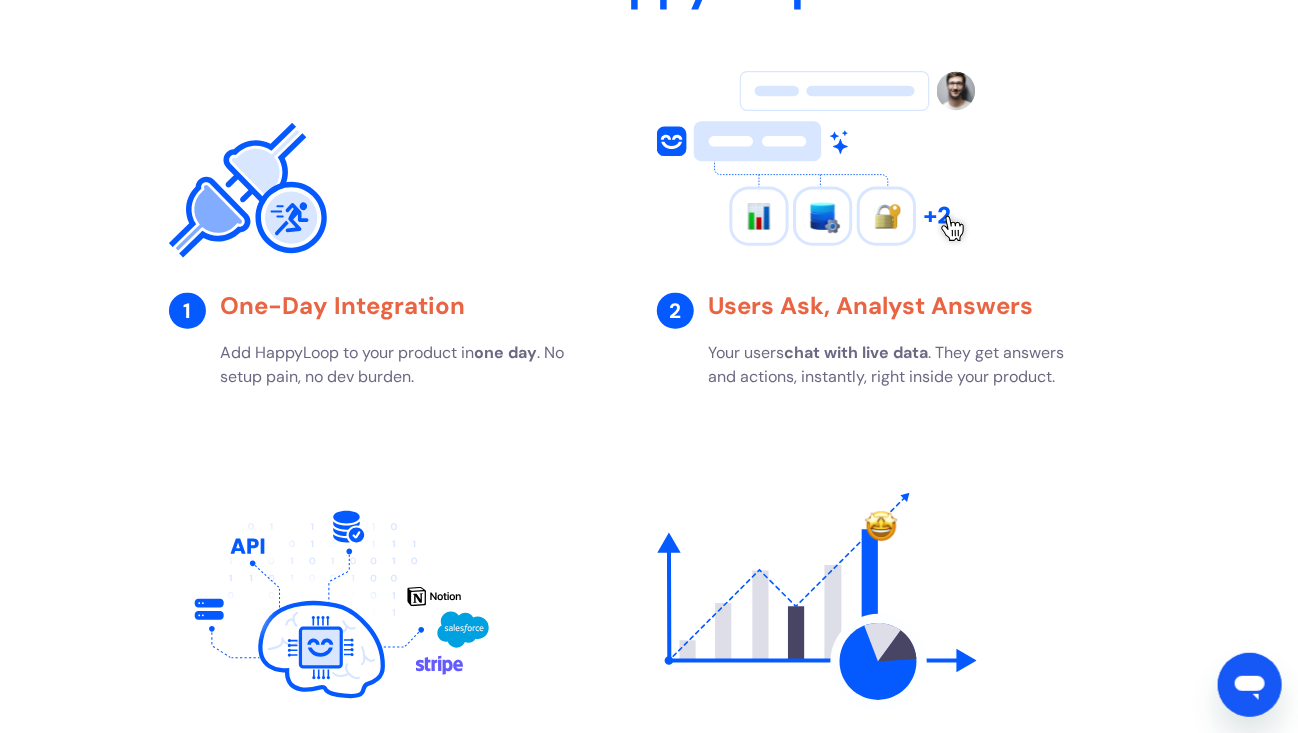 scroll, scrollTop: 3289, scrollLeft: 0, axis: vertical 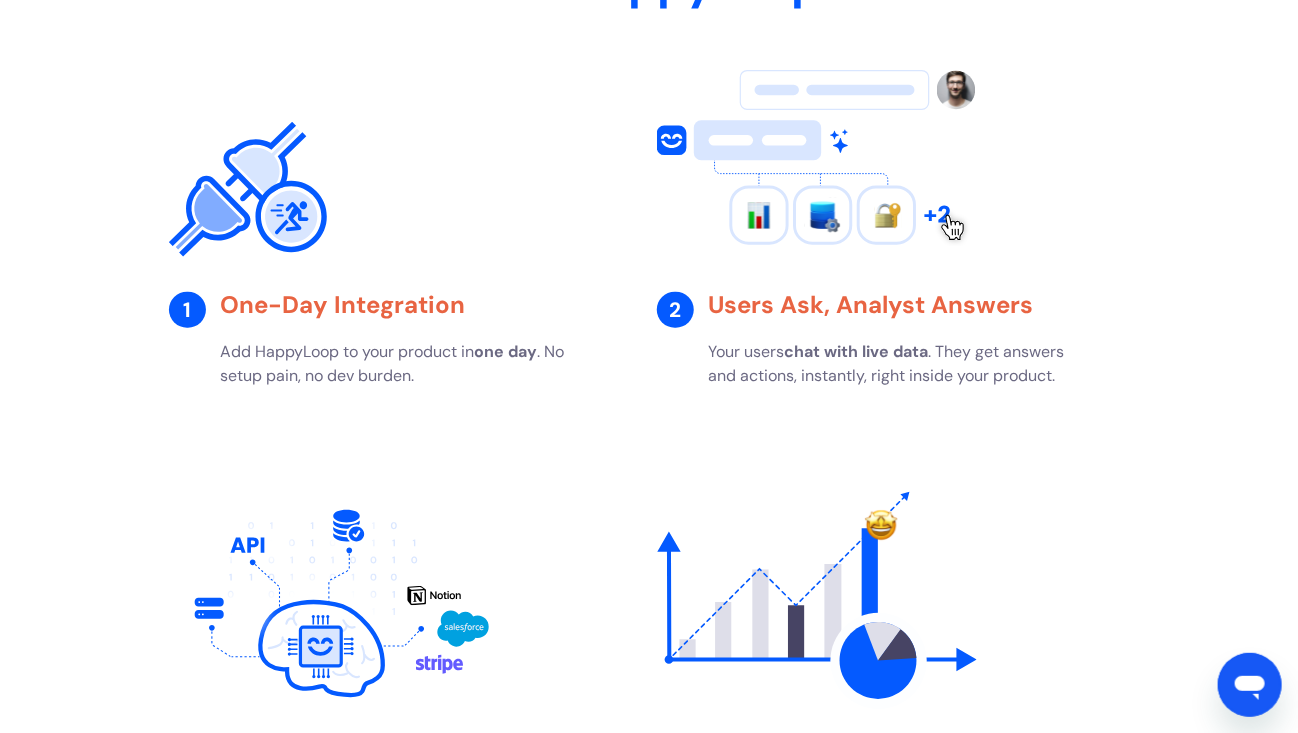 click at bounding box center (817, 162) 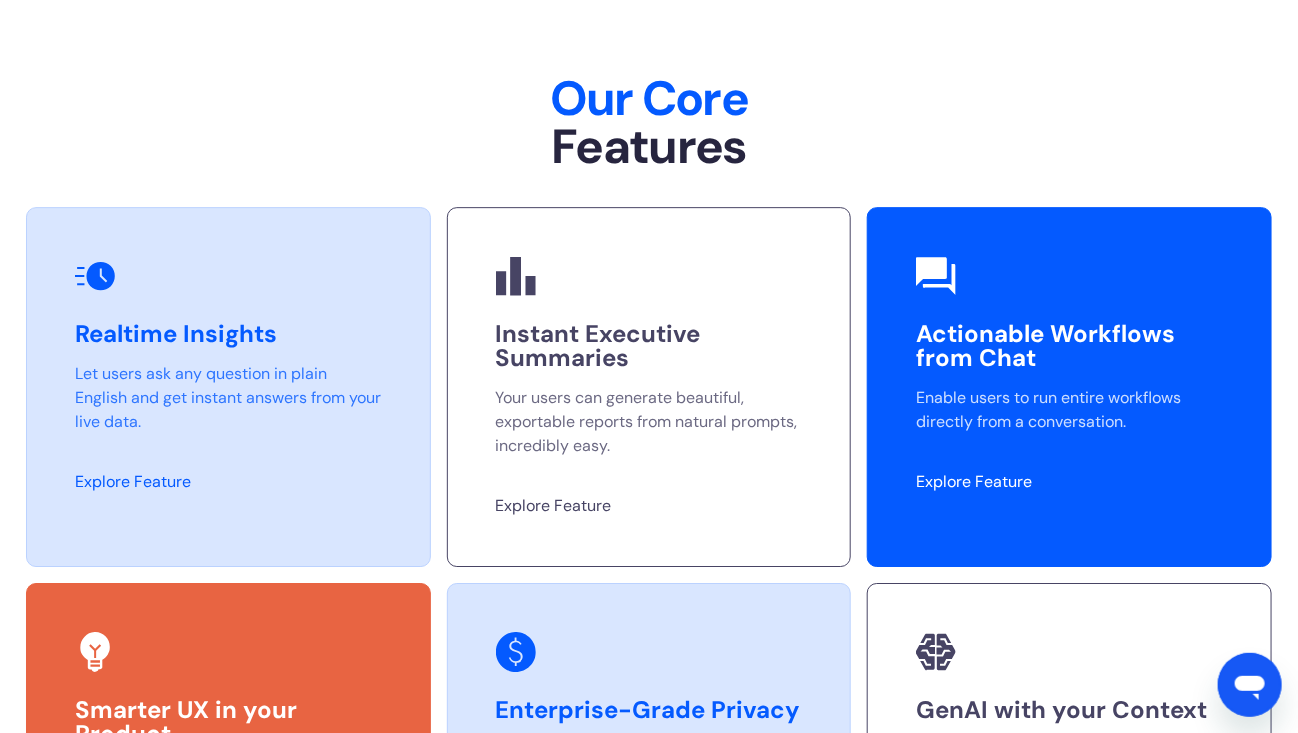 scroll, scrollTop: 4589, scrollLeft: 0, axis: vertical 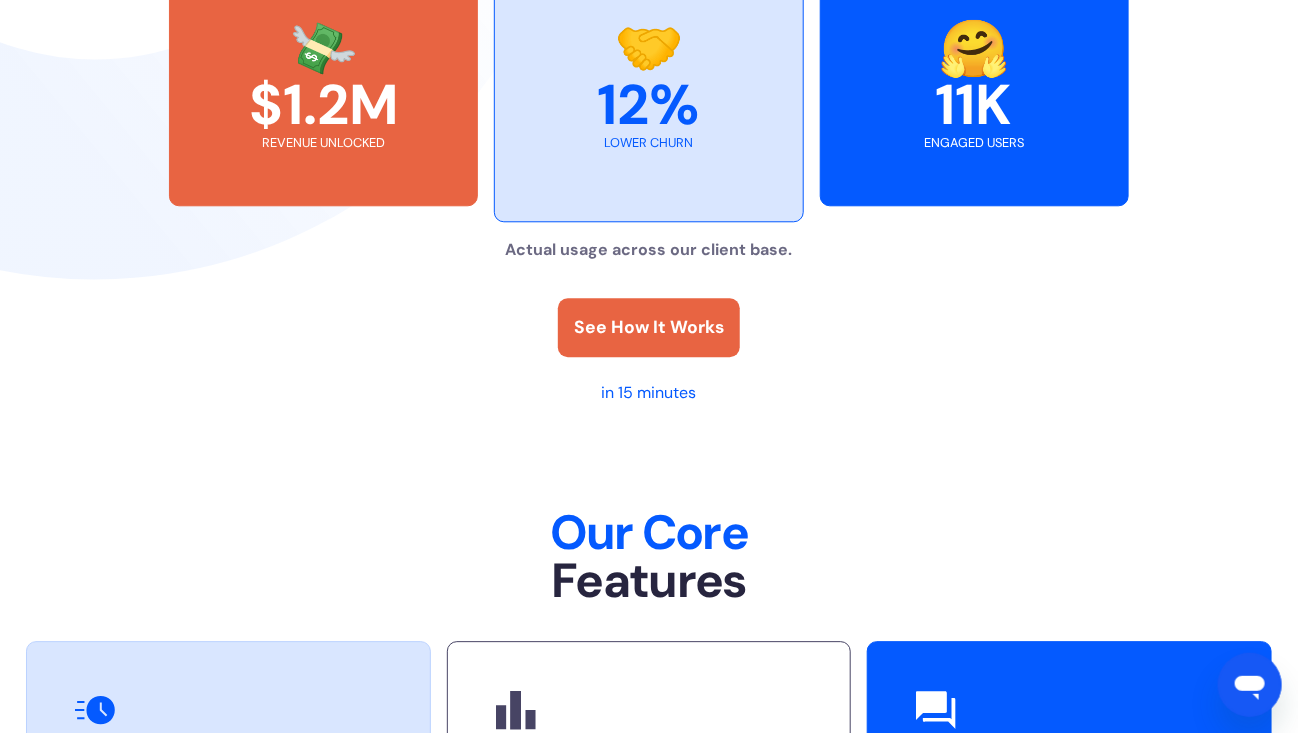 click on "See How It Works" at bounding box center [649, 327] 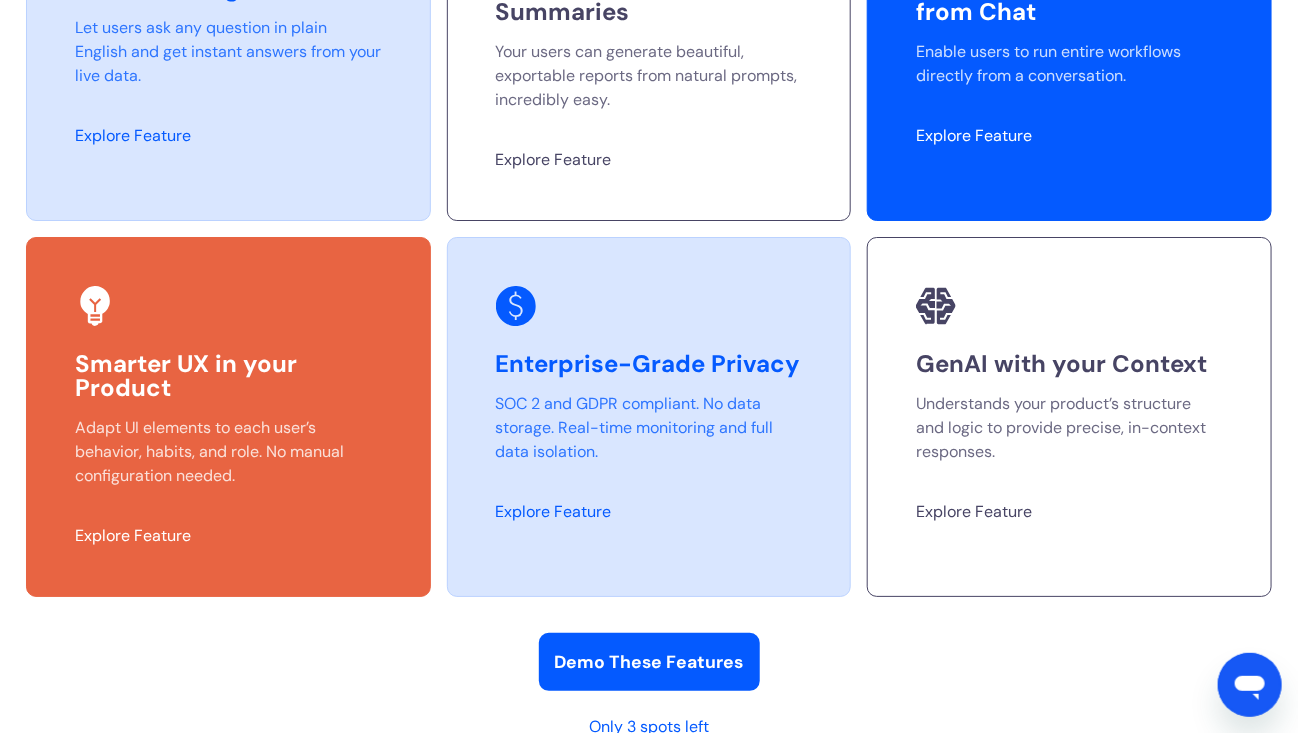 scroll, scrollTop: 5089, scrollLeft: 0, axis: vertical 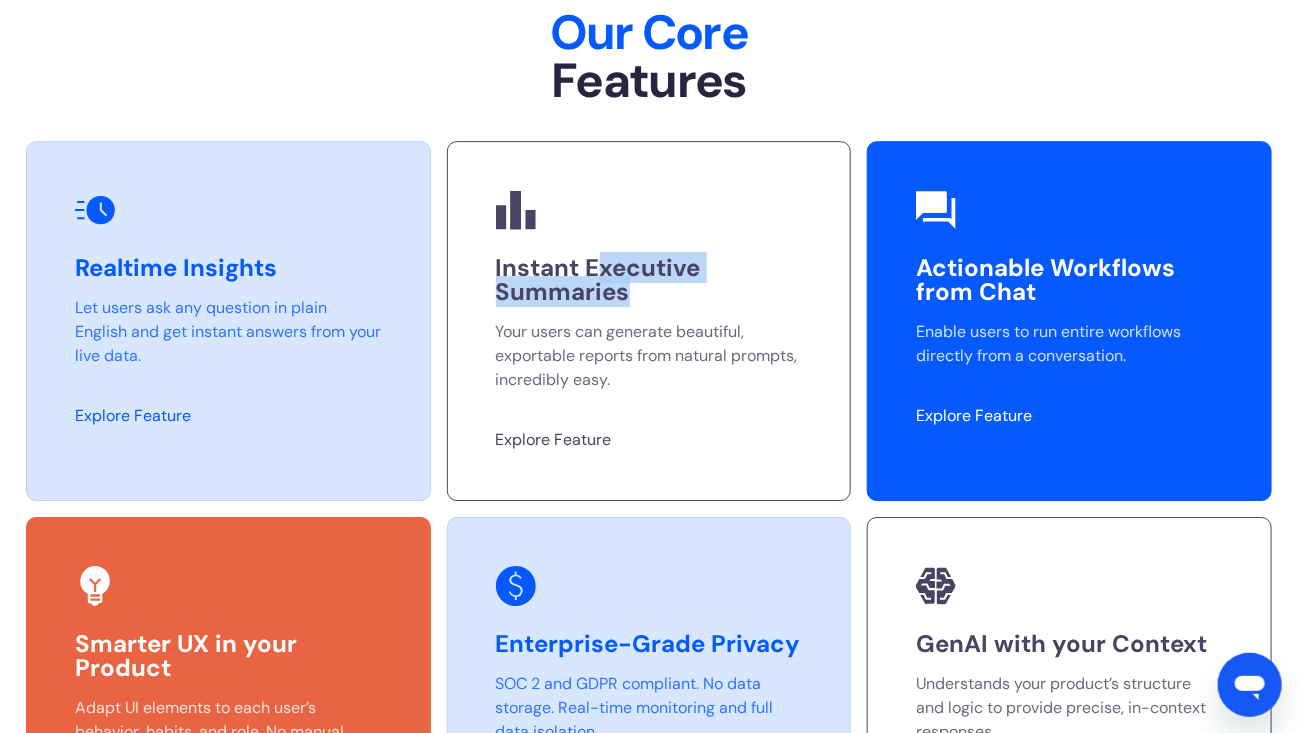 drag, startPoint x: 598, startPoint y: 256, endPoint x: 638, endPoint y: 293, distance: 54.48853 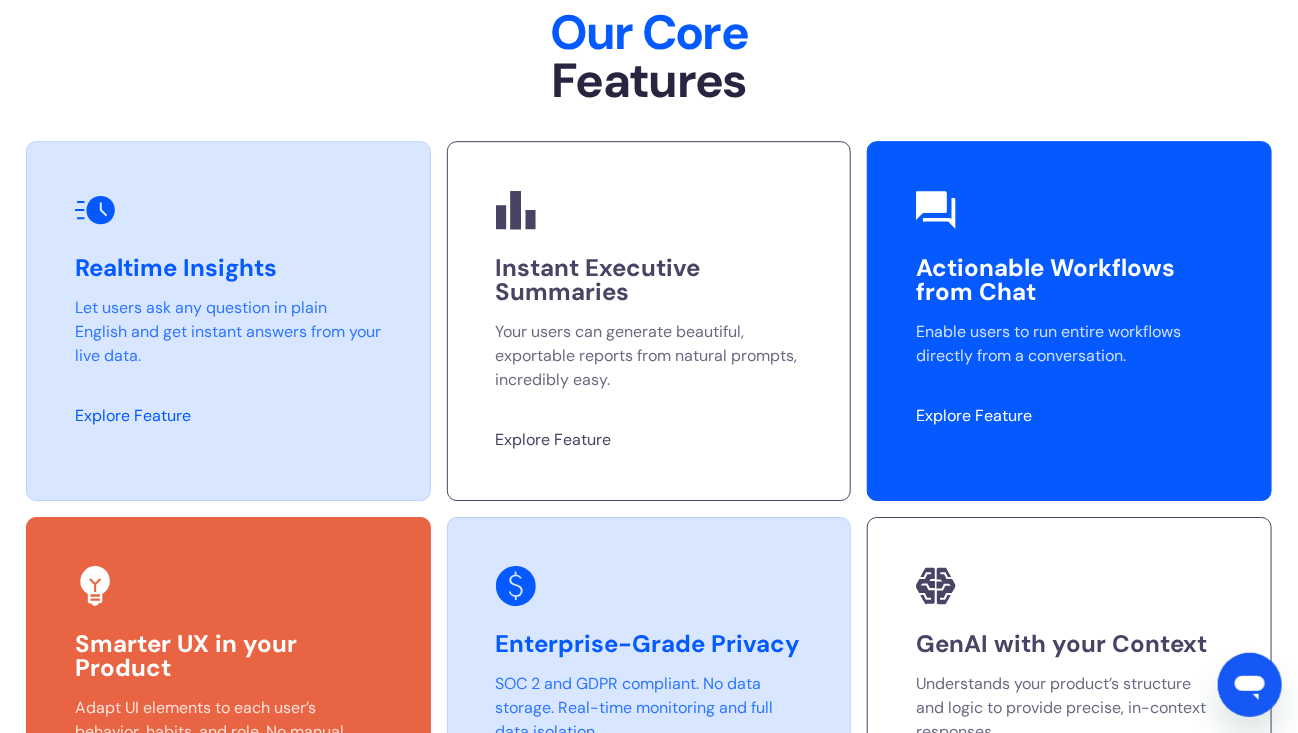 click on "Your users can generate beautiful, exportable reports from natural prompts, incredibly easy." at bounding box center [649, 356] 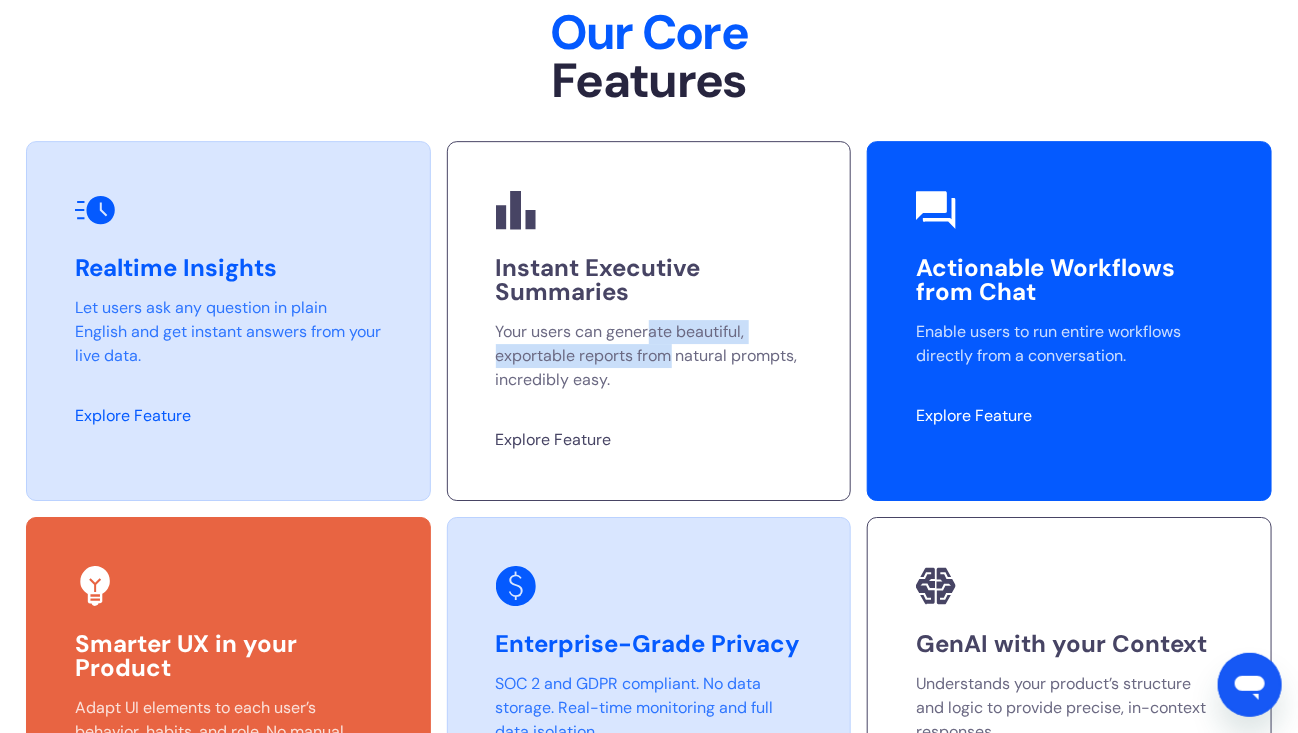 drag, startPoint x: 652, startPoint y: 336, endPoint x: 671, endPoint y: 358, distance: 29.068884 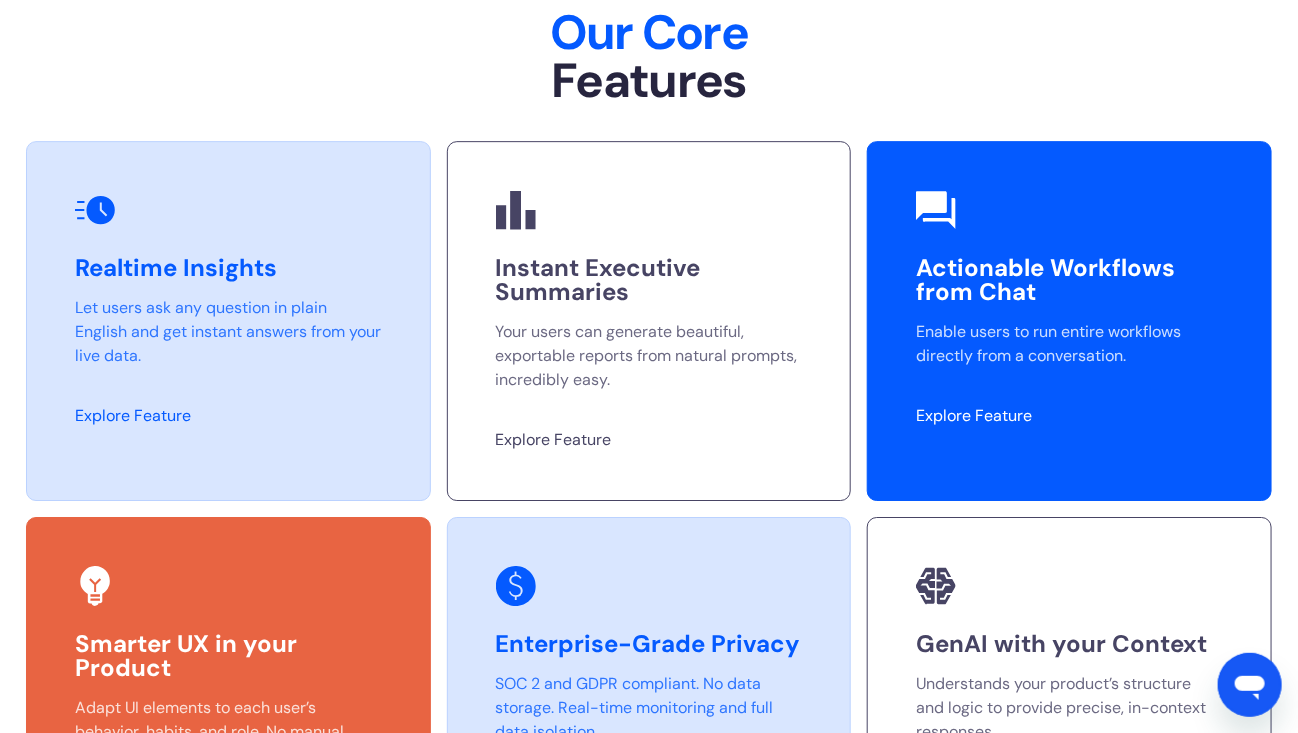 click on "Instant Executive Summaries Your users can generate beautiful, exportable reports from natural prompts, incredibly easy. Explore Feature" at bounding box center (649, 321) 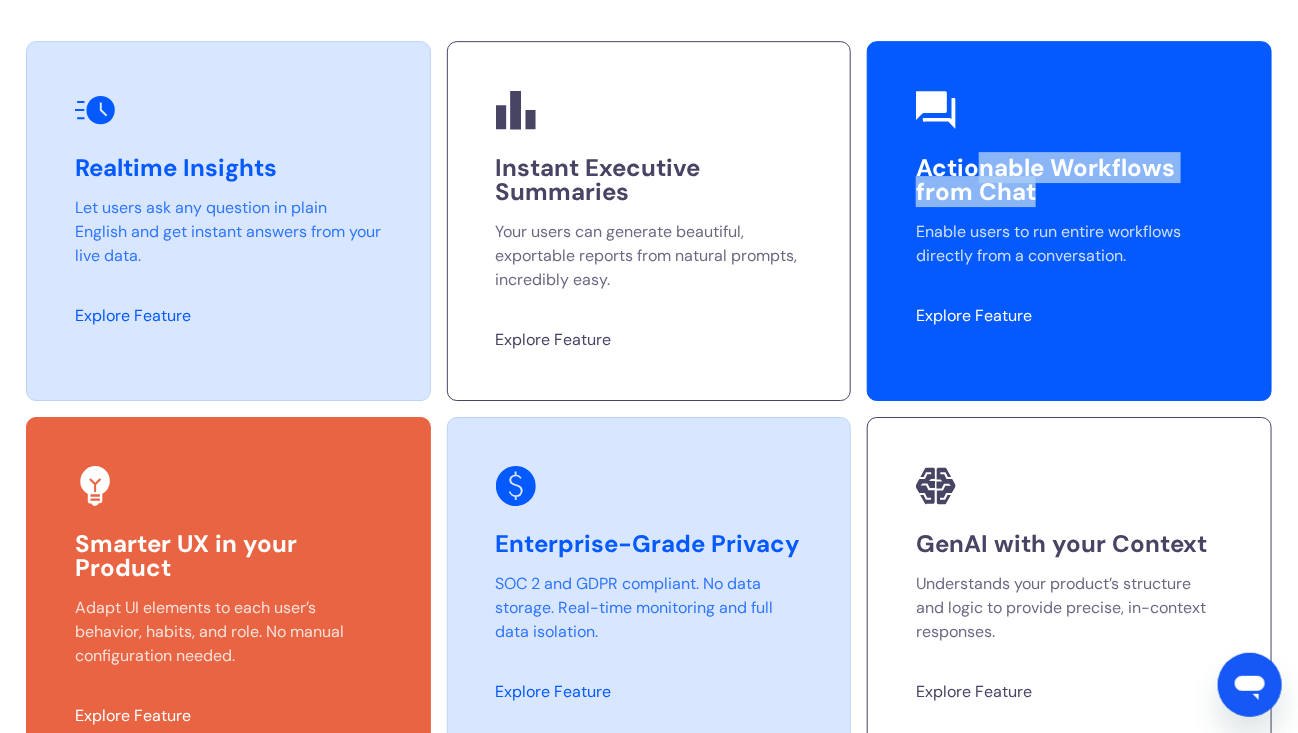 drag, startPoint x: 977, startPoint y: 146, endPoint x: 1115, endPoint y: 183, distance: 142.87407 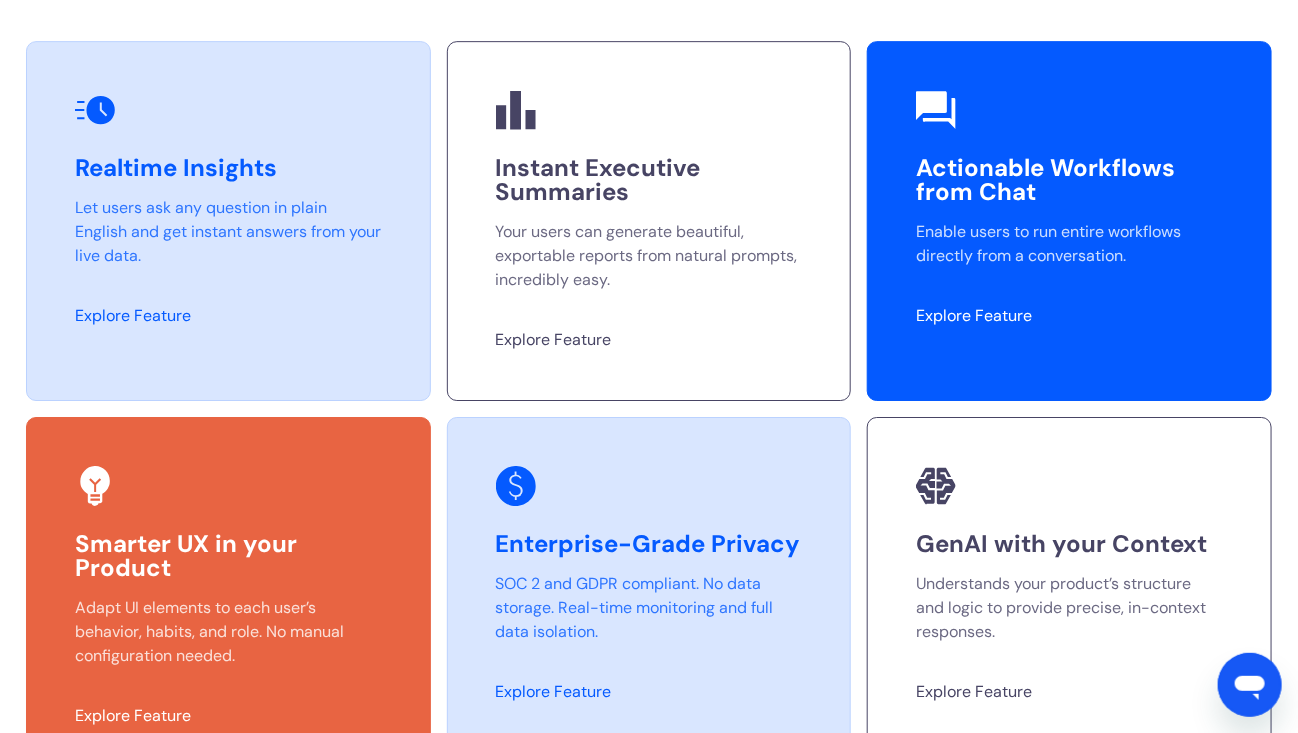 click on "Enable users to run entire workflows directly from a conversation." at bounding box center [1069, 244] 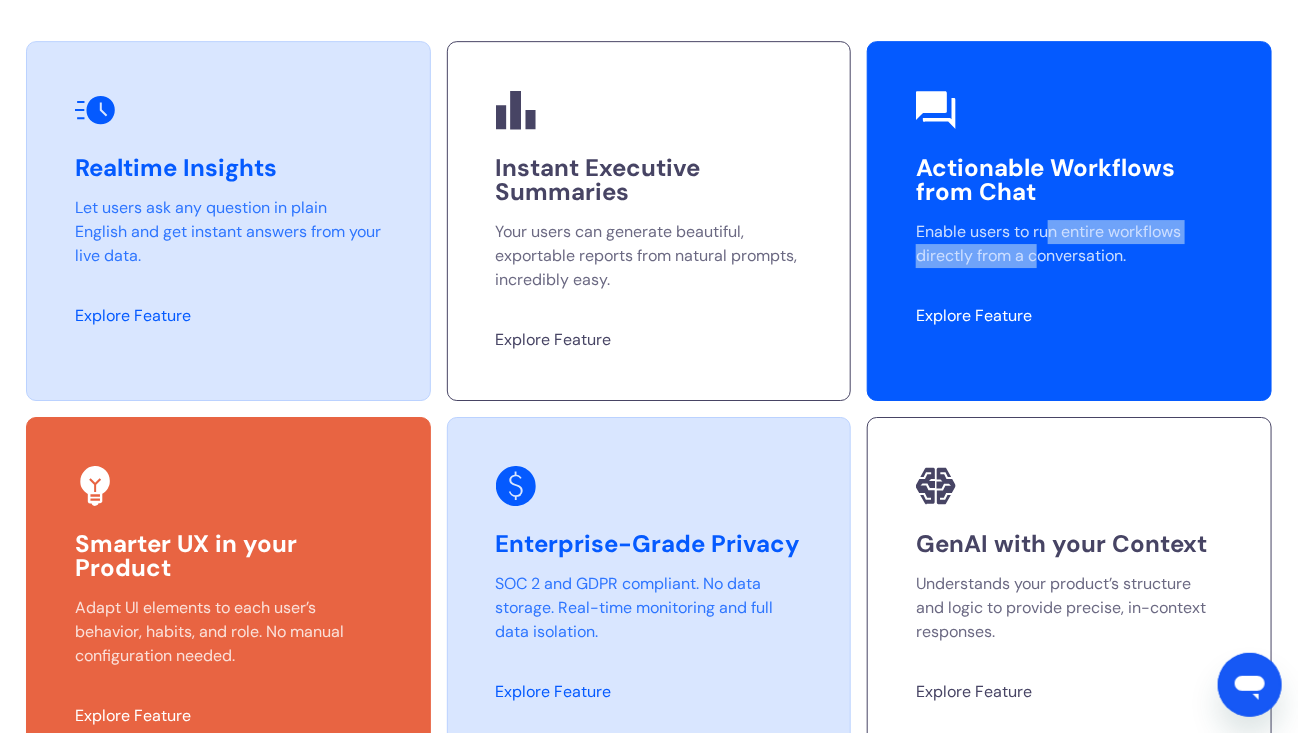 drag, startPoint x: 1053, startPoint y: 235, endPoint x: 1021, endPoint y: 276, distance: 52.009613 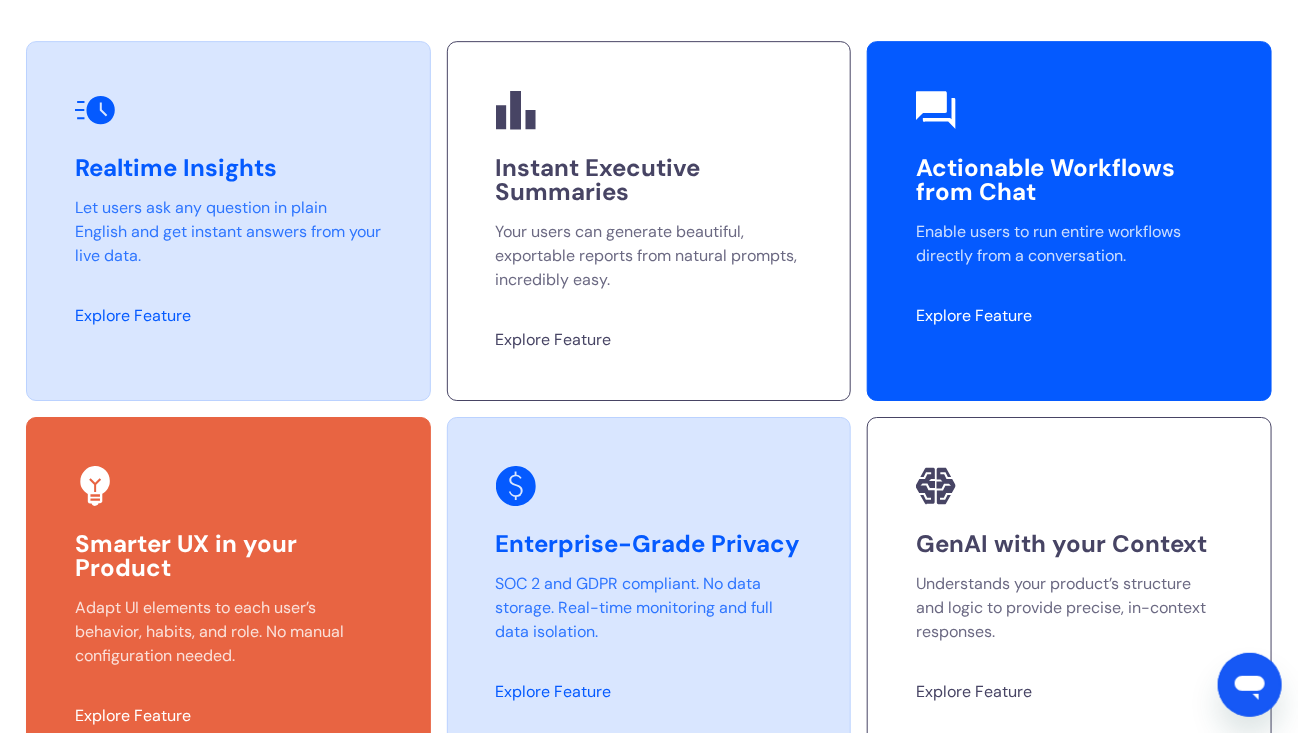 drag, startPoint x: 992, startPoint y: 312, endPoint x: 825, endPoint y: 229, distance: 186.4886 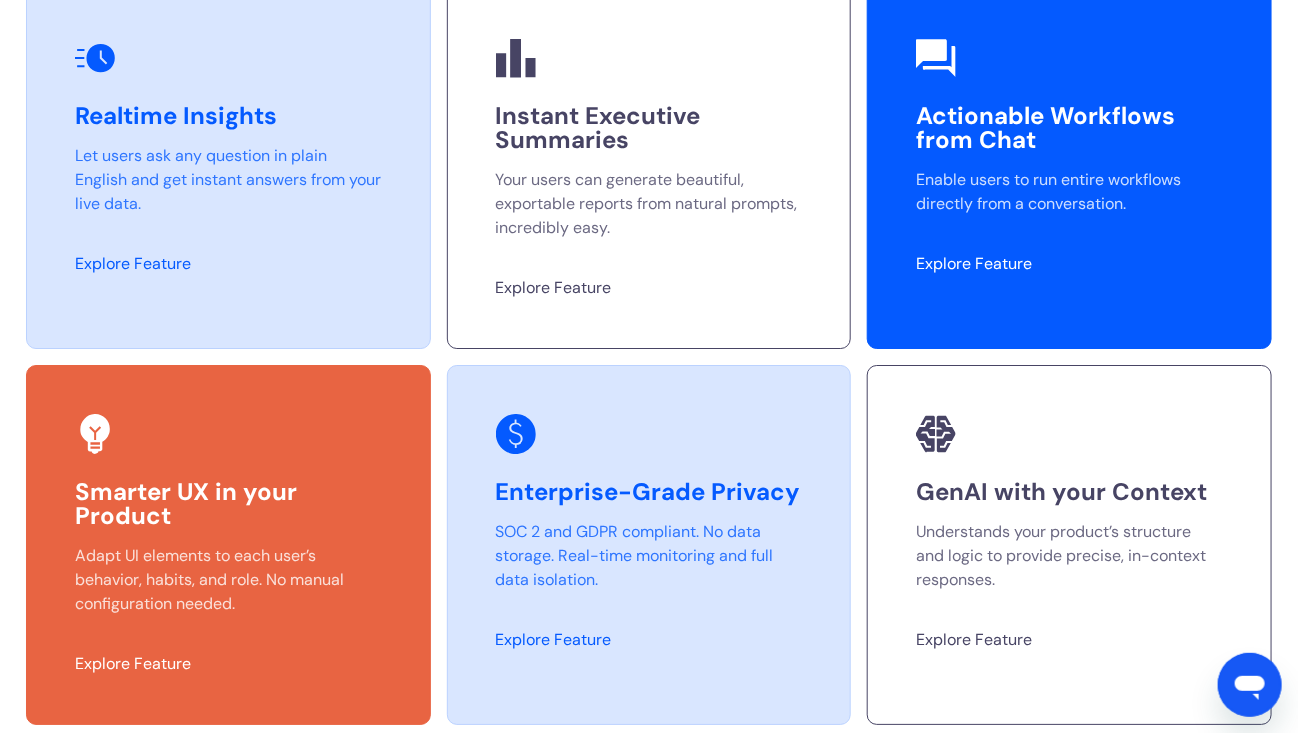 scroll, scrollTop: 5231, scrollLeft: 0, axis: vertical 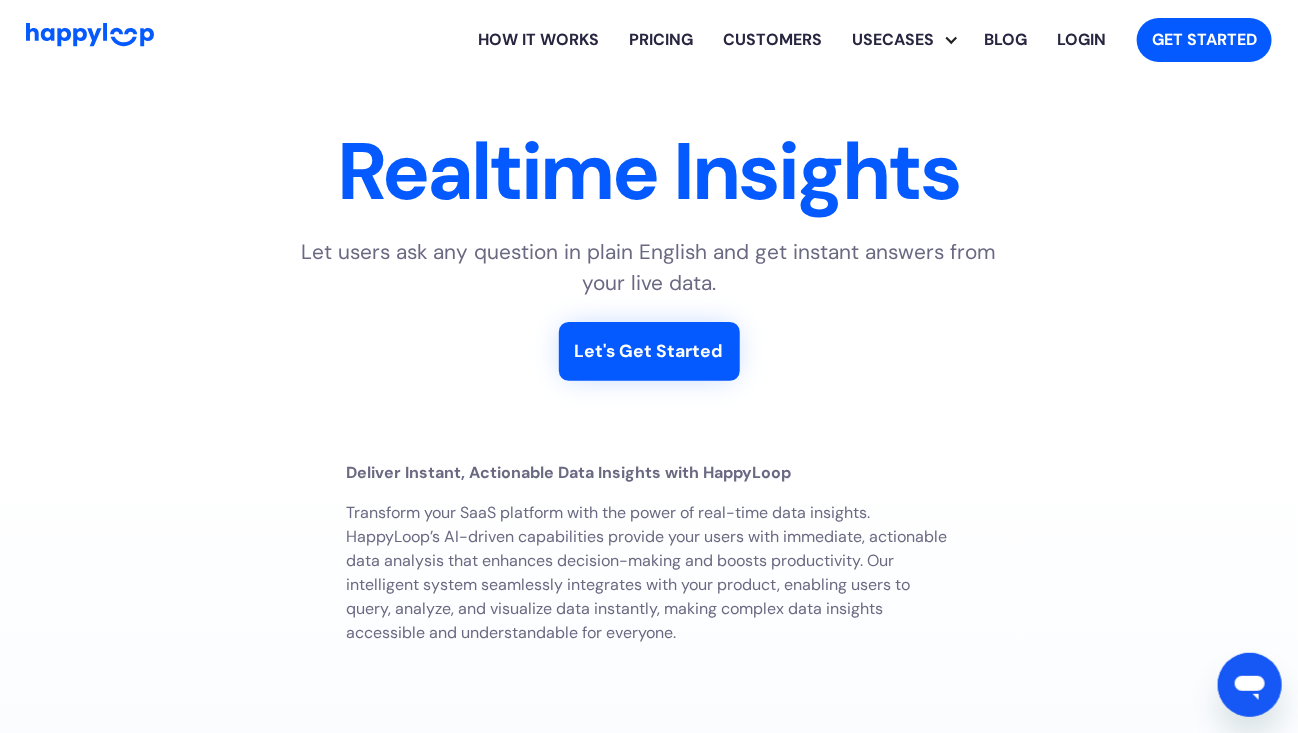 click on "Let's Get Started" at bounding box center (649, 351) 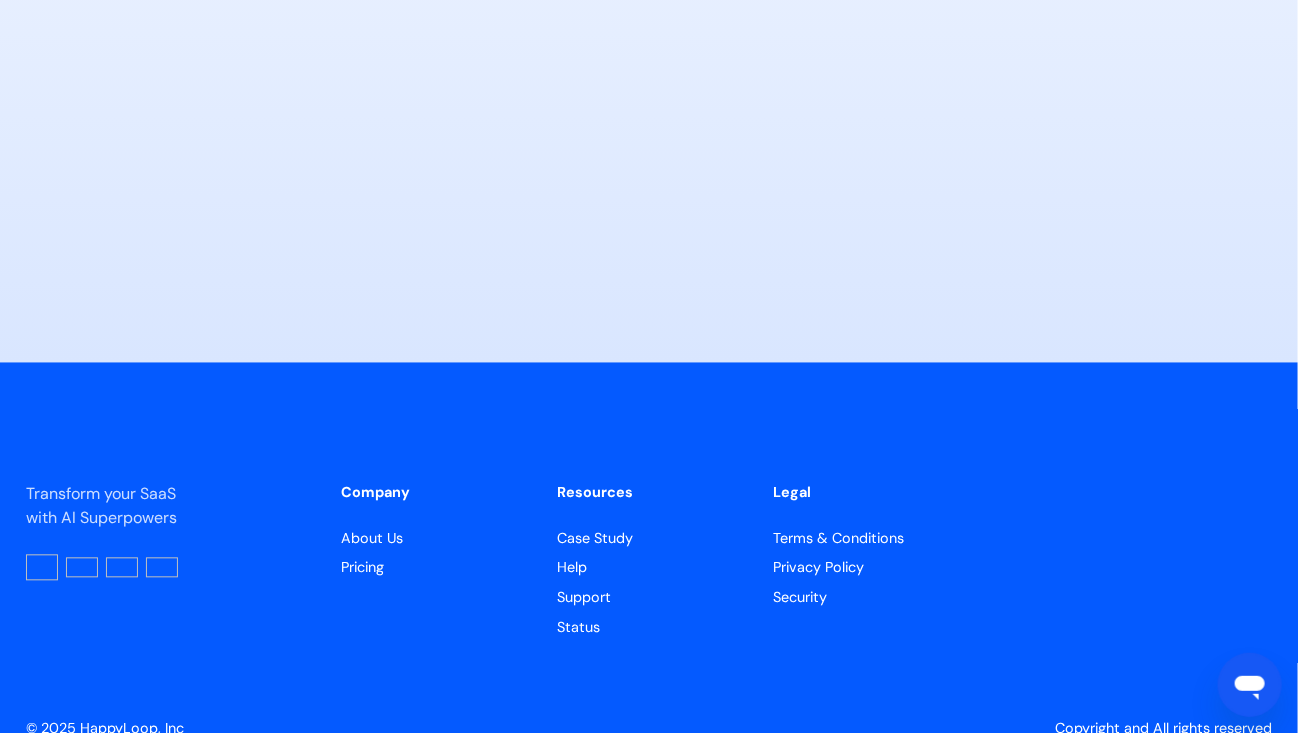 scroll, scrollTop: 0, scrollLeft: 0, axis: both 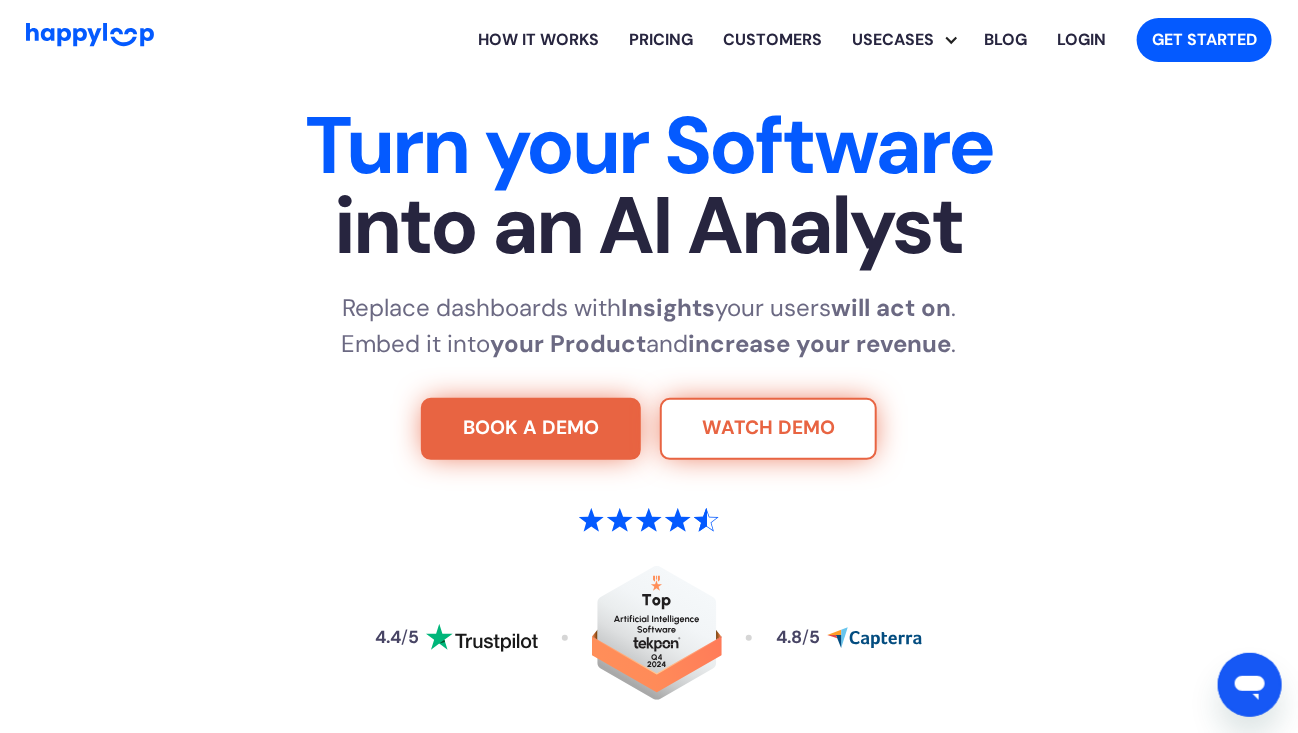 click on "WATCH DEMO" at bounding box center [768, 429] 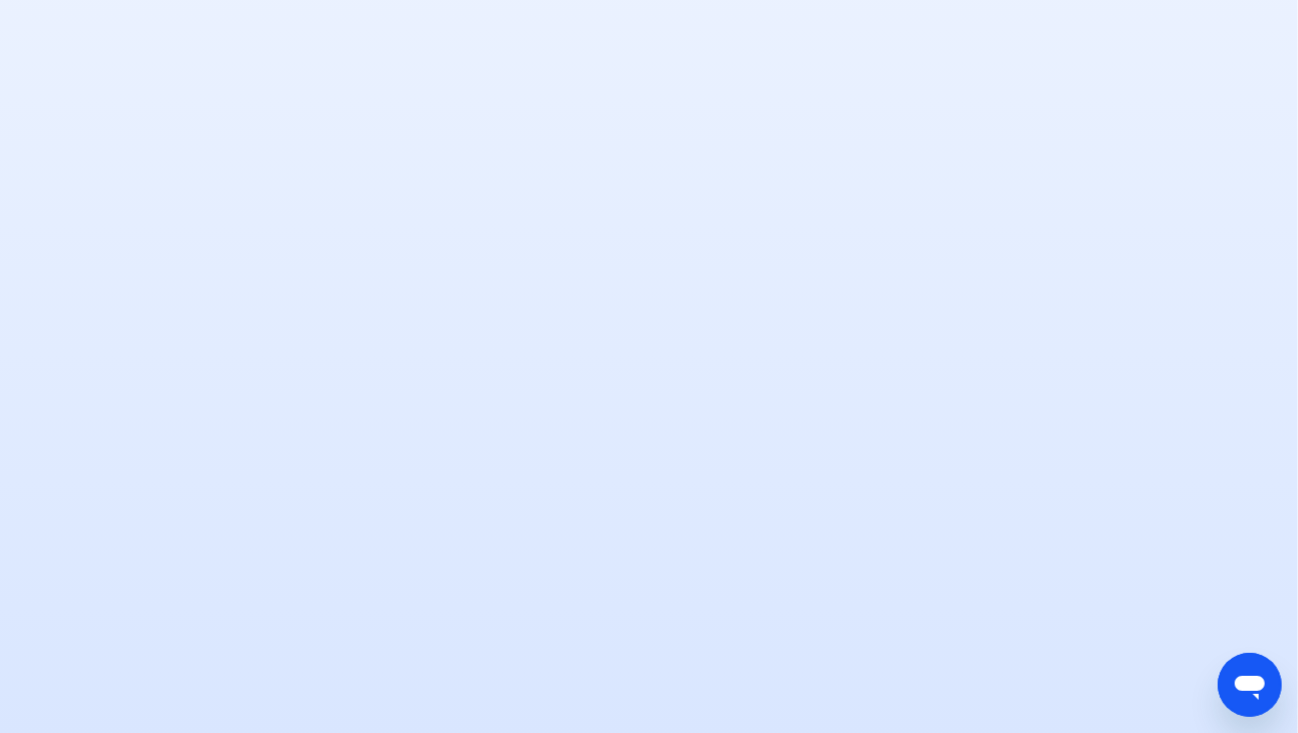 scroll, scrollTop: 1609, scrollLeft: 0, axis: vertical 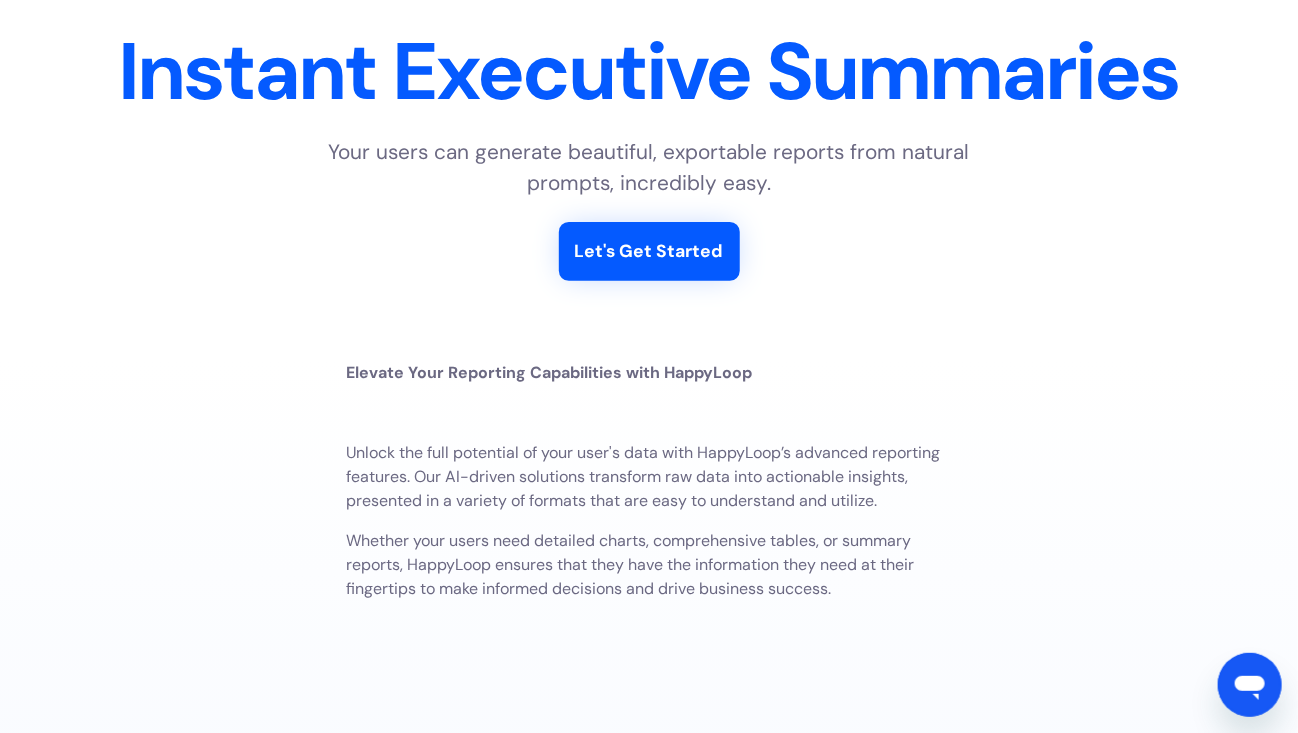 click on "Let's Get Started" at bounding box center [649, 251] 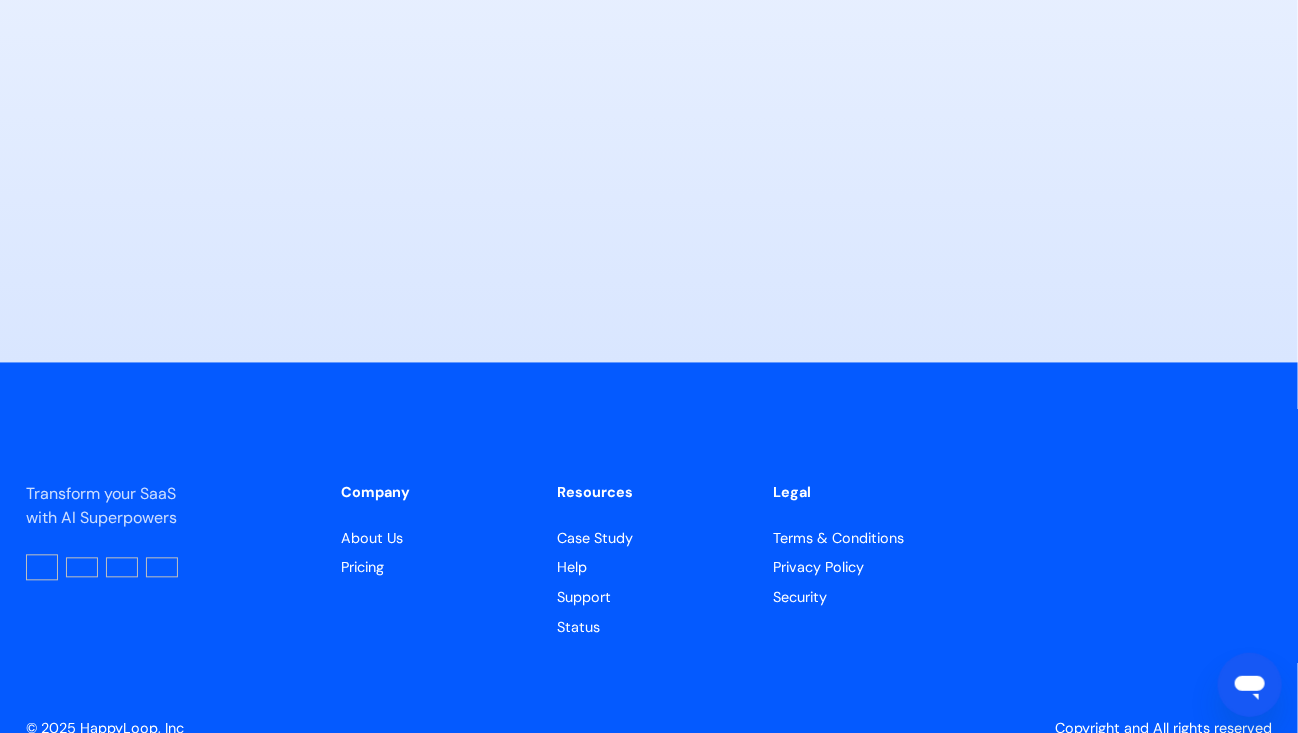 scroll, scrollTop: 0, scrollLeft: 0, axis: both 